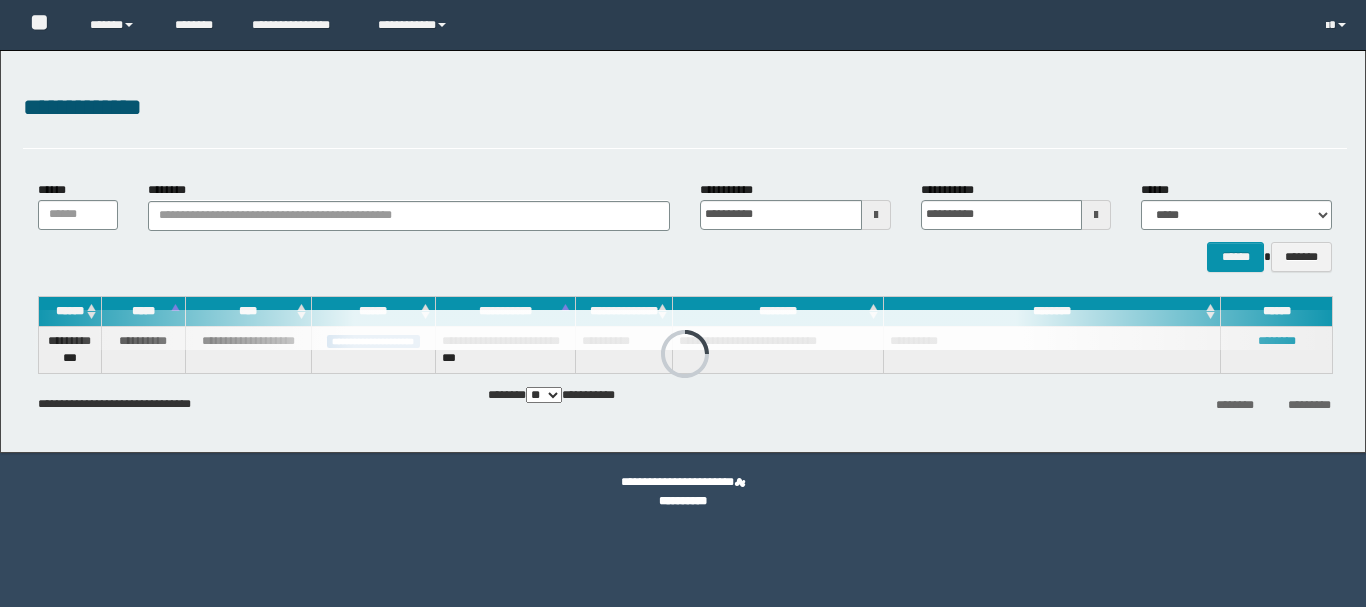 scroll, scrollTop: 0, scrollLeft: 0, axis: both 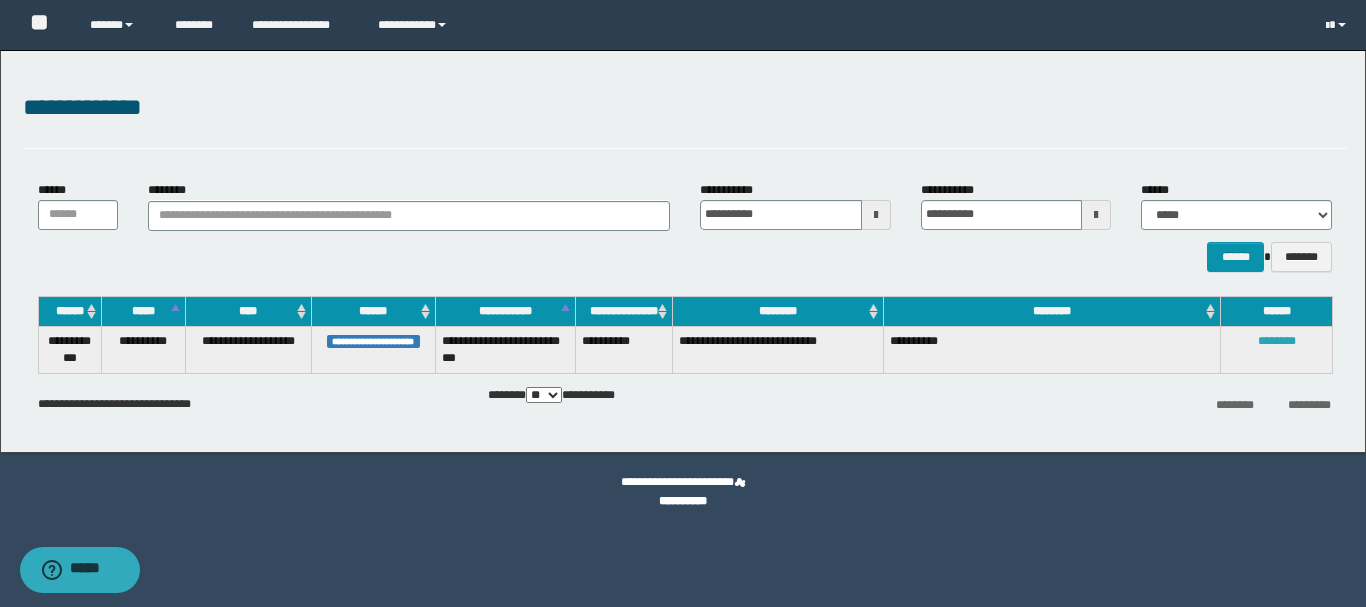 click on "********" at bounding box center (1277, 341) 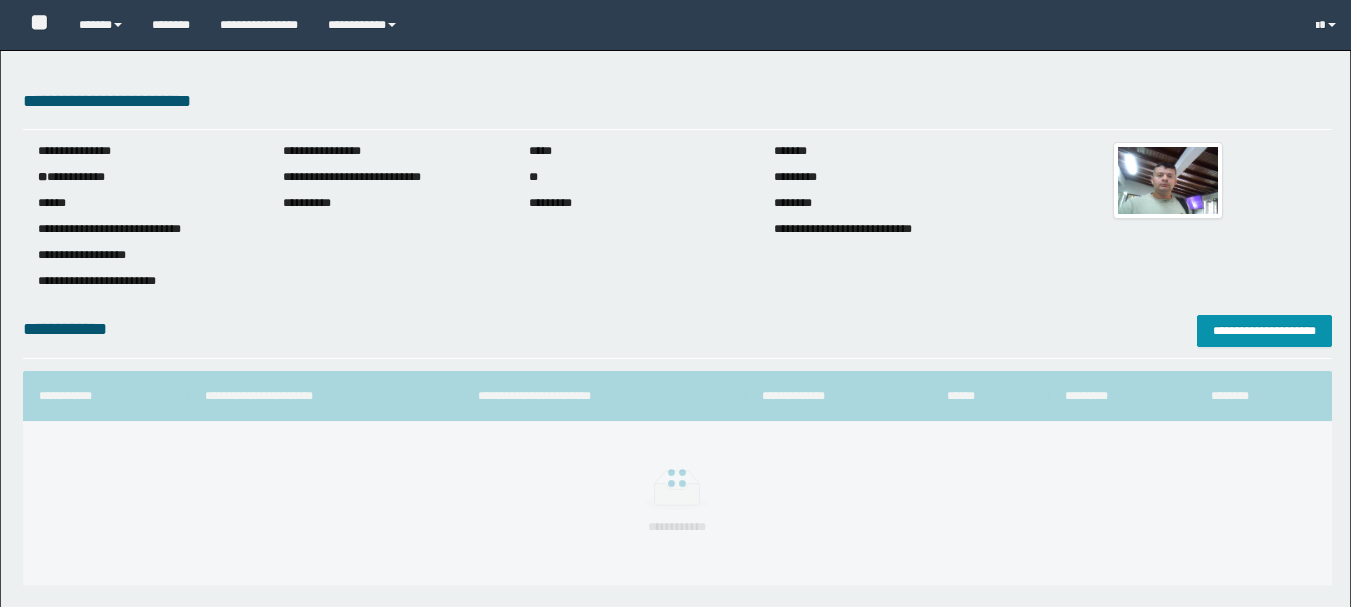 scroll, scrollTop: 0, scrollLeft: 0, axis: both 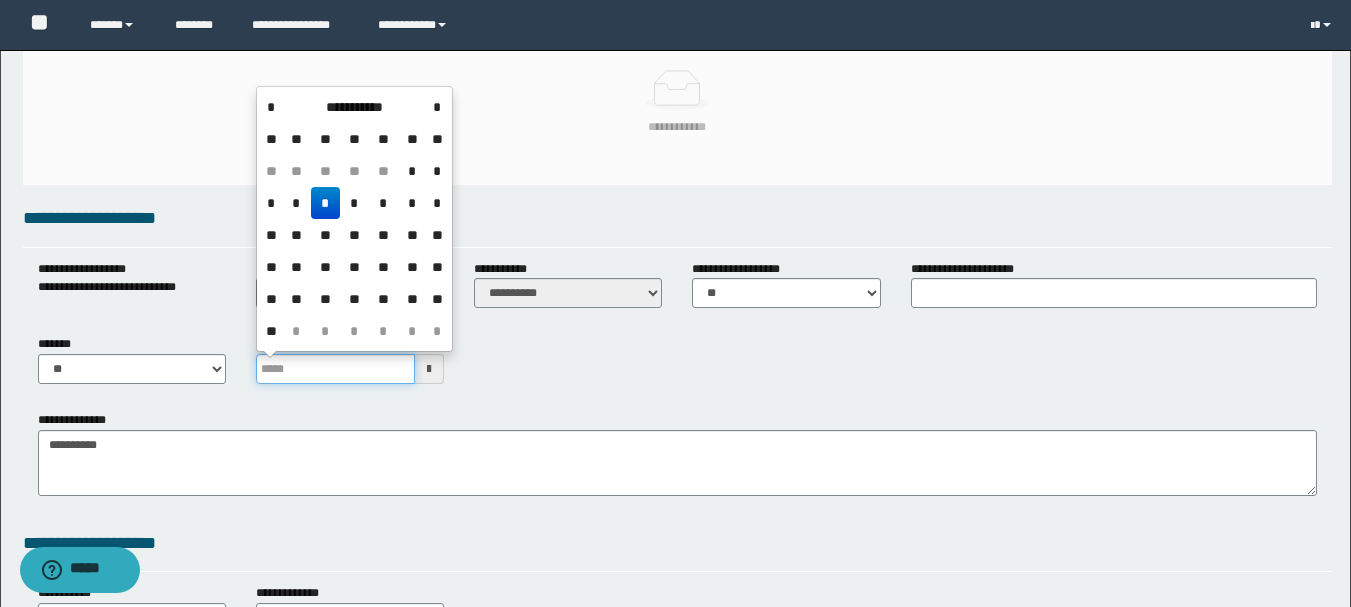 click at bounding box center [335, 369] 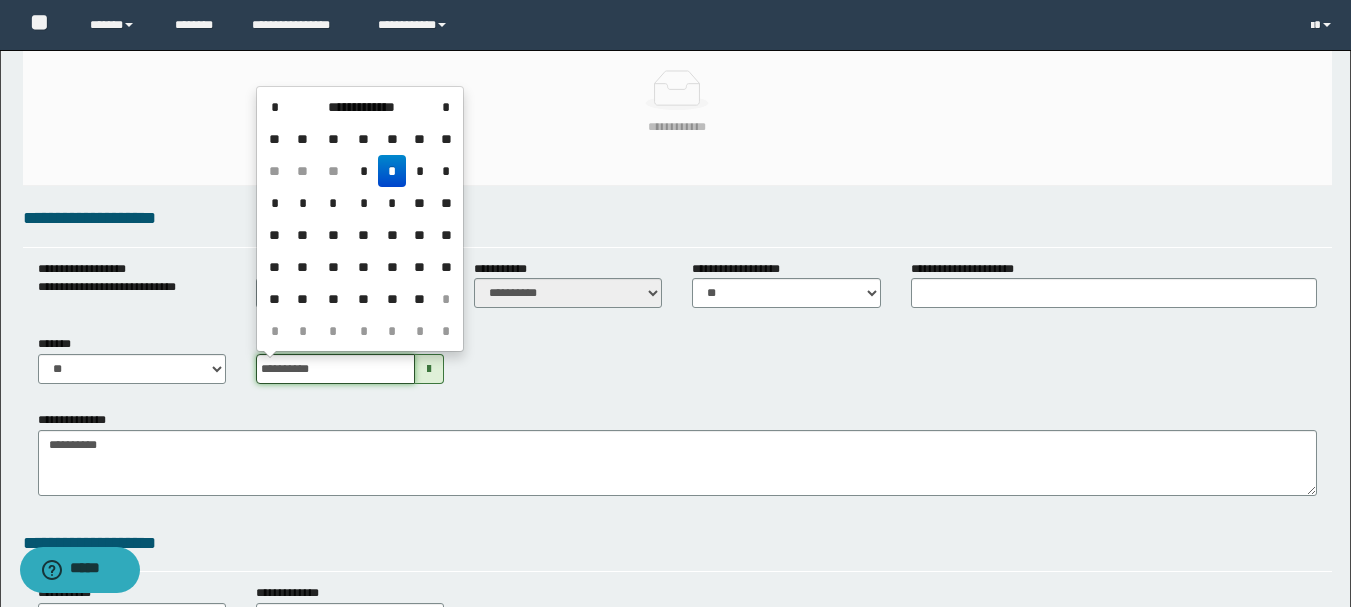 type on "**********" 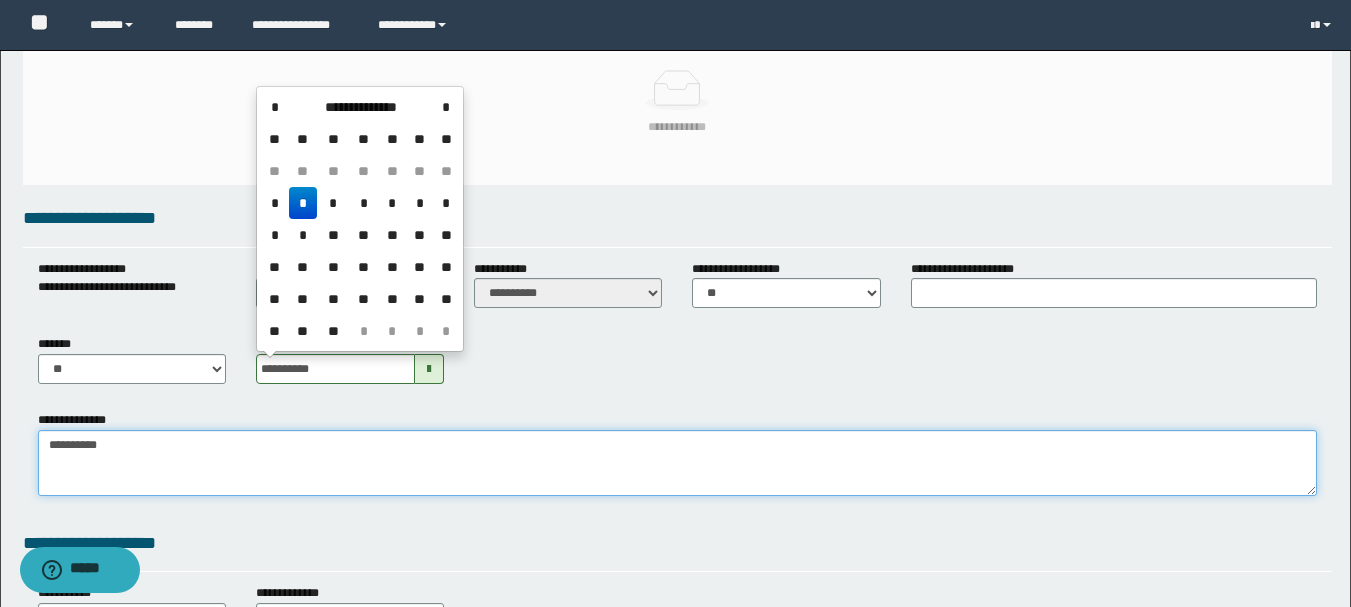 click on "**********" at bounding box center [677, 463] 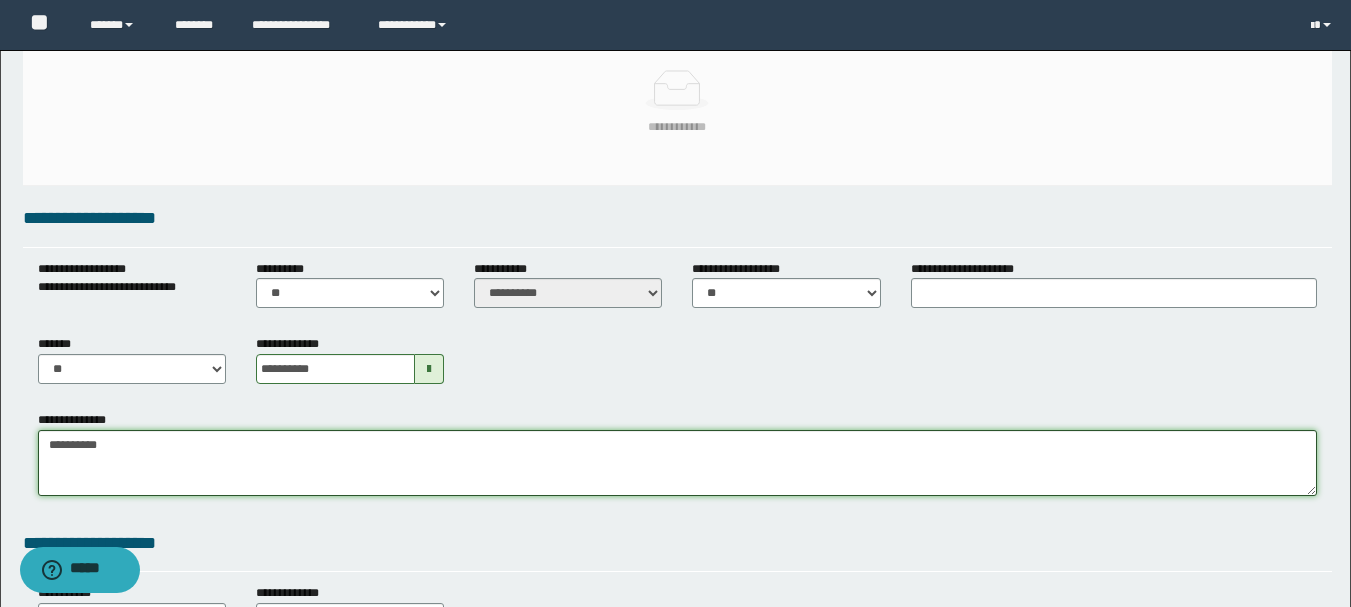 scroll, scrollTop: 700, scrollLeft: 0, axis: vertical 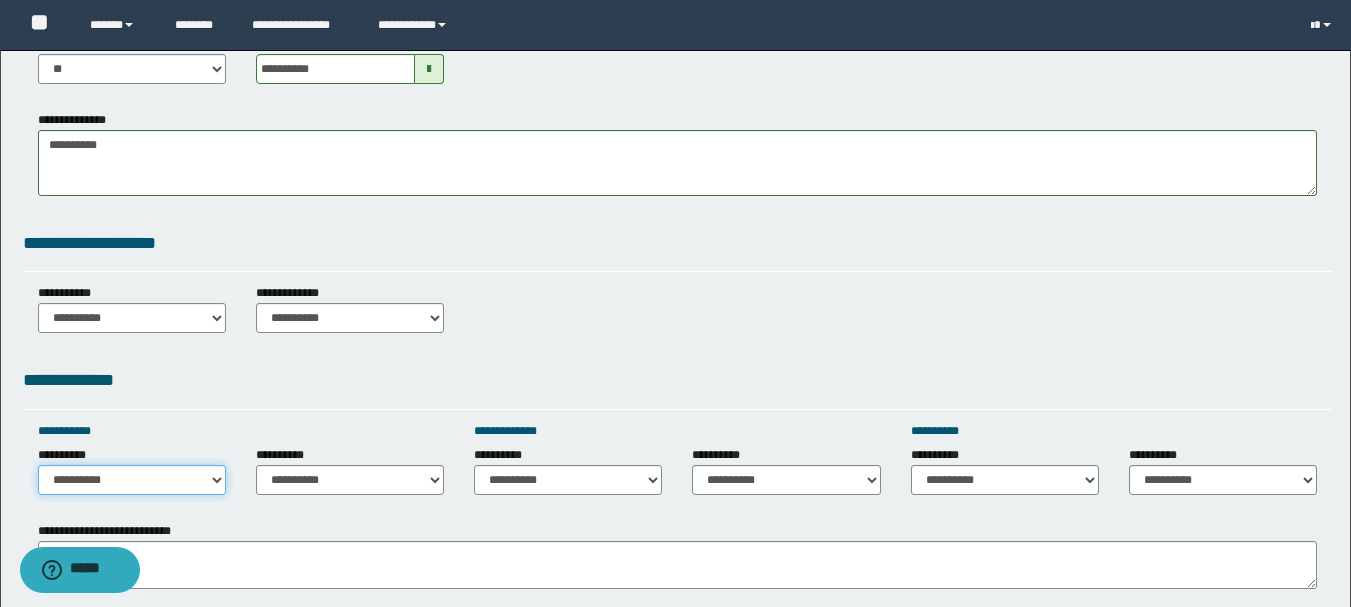 click on "**********" at bounding box center (132, 480) 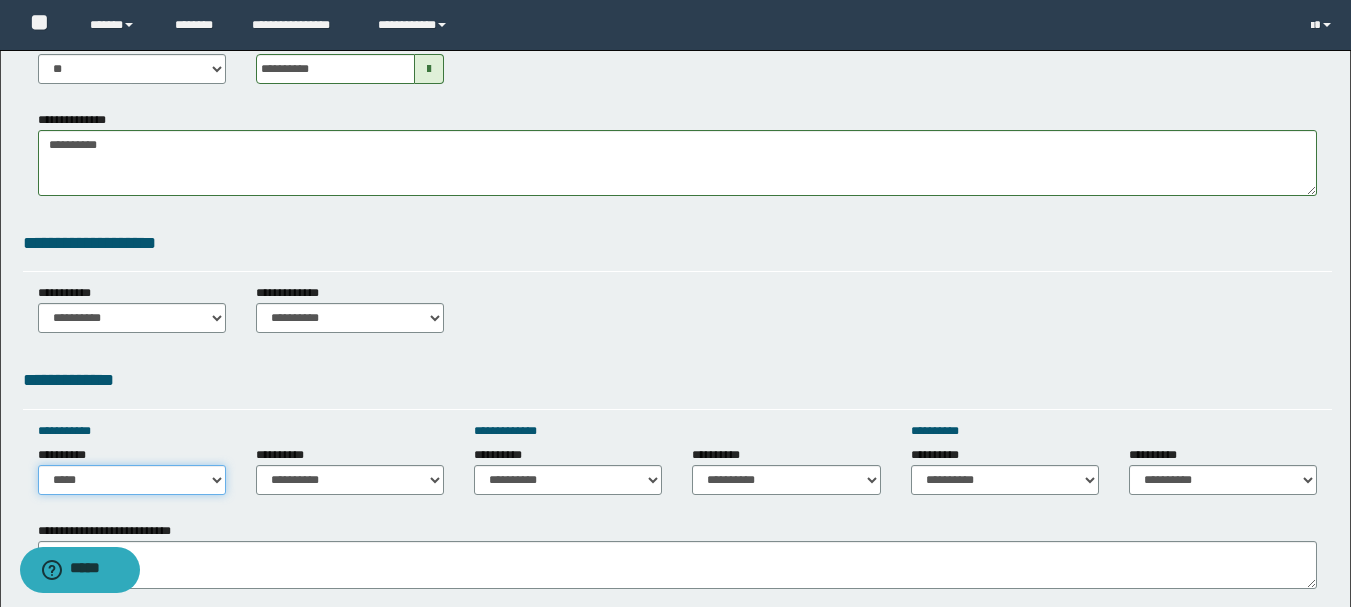 click on "**********" at bounding box center (132, 480) 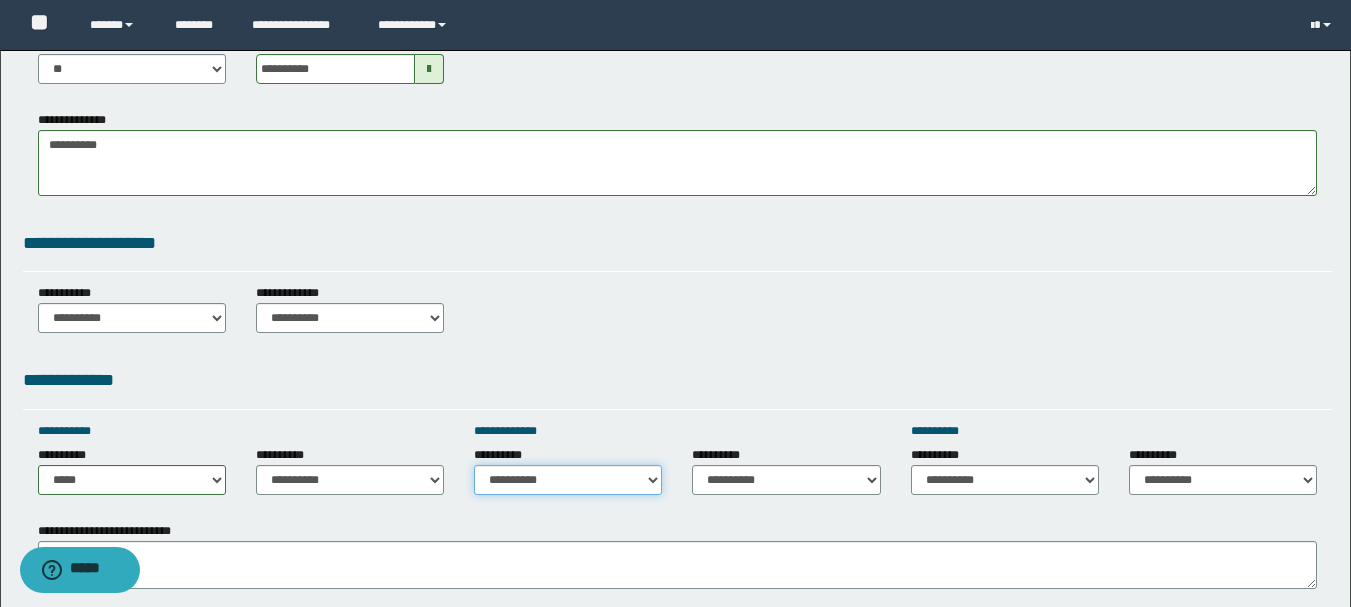 click on "**********" at bounding box center [568, 480] 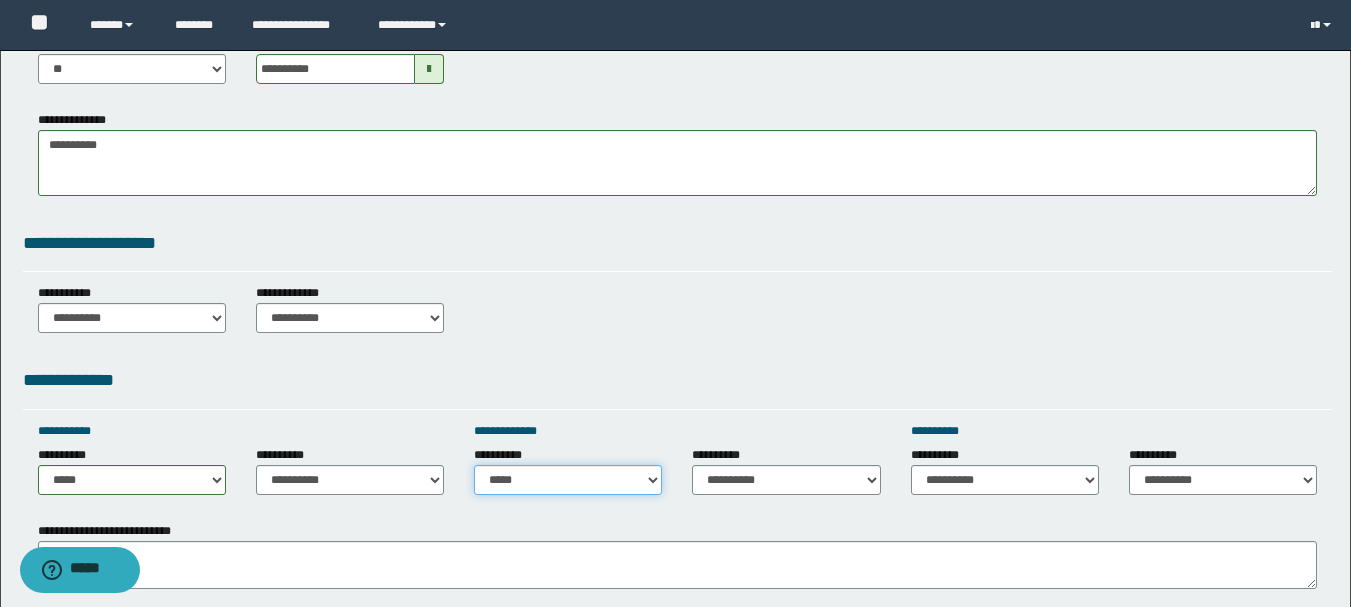click on "**********" at bounding box center [568, 480] 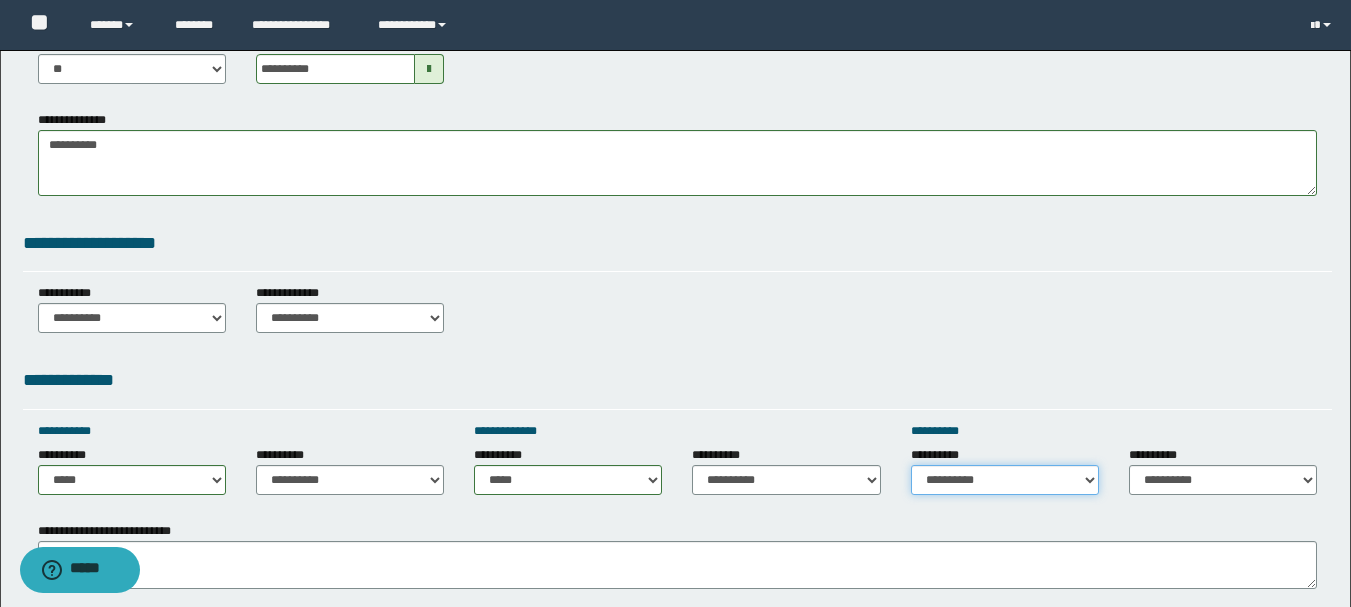 click on "**********" at bounding box center (1005, 480) 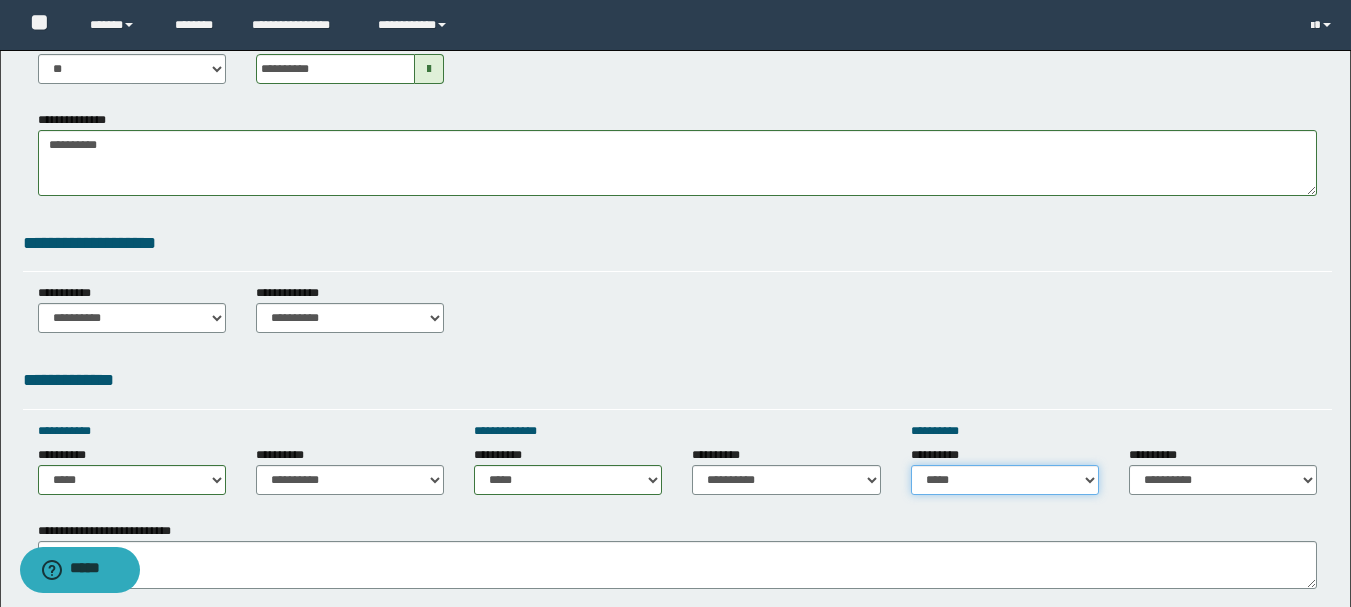 click on "**********" at bounding box center [1005, 480] 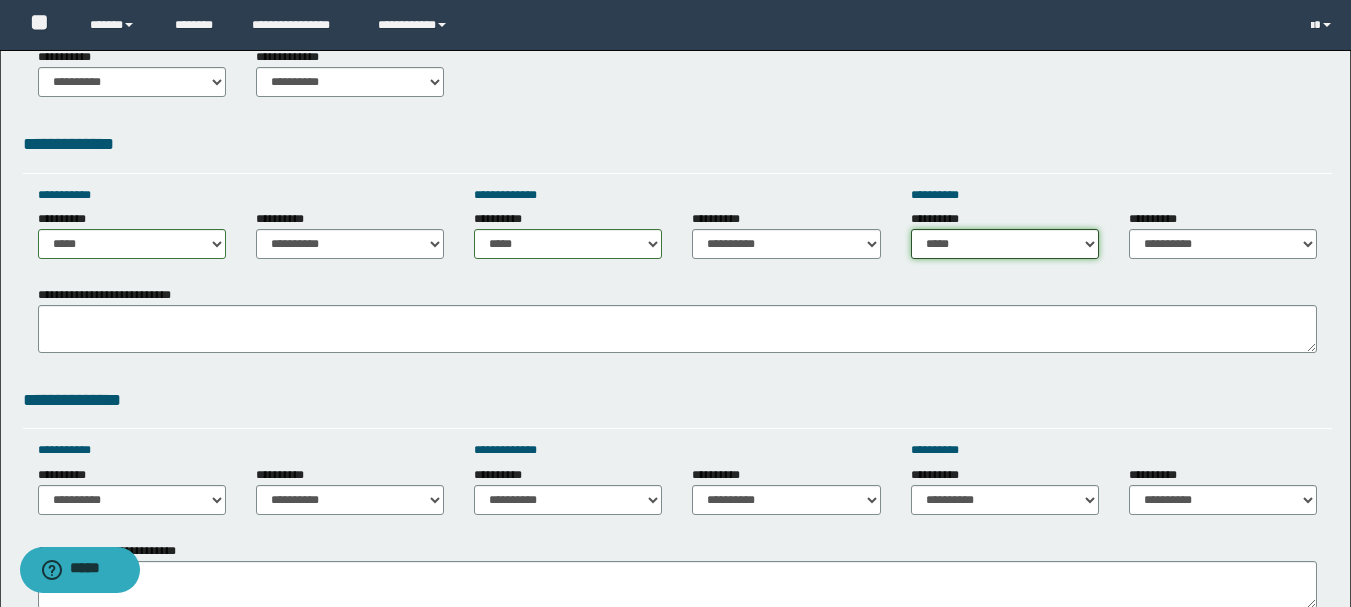 scroll, scrollTop: 1000, scrollLeft: 0, axis: vertical 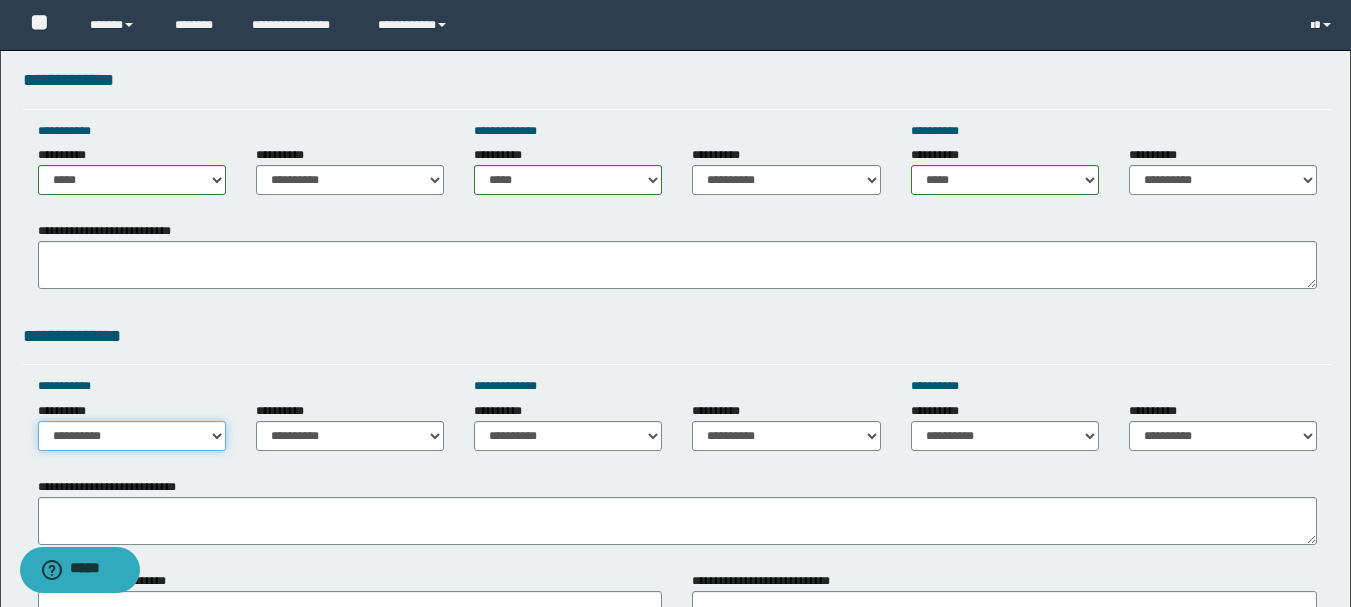 click on "**********" at bounding box center (132, 436) 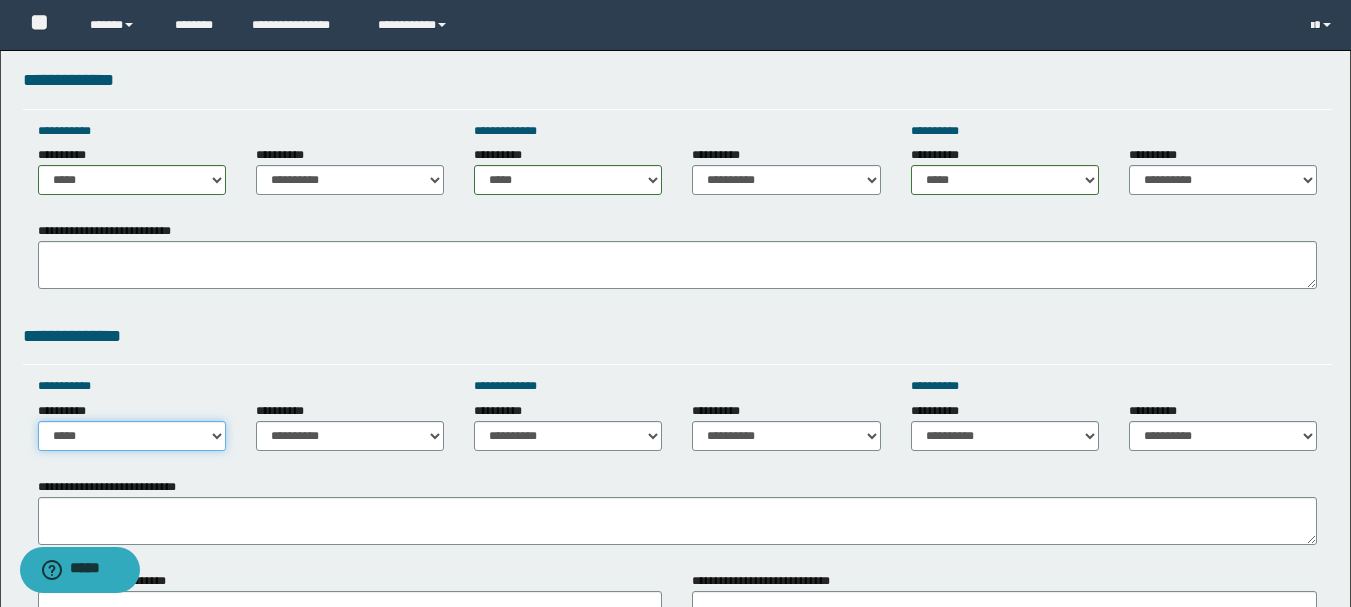 click on "**********" at bounding box center [132, 436] 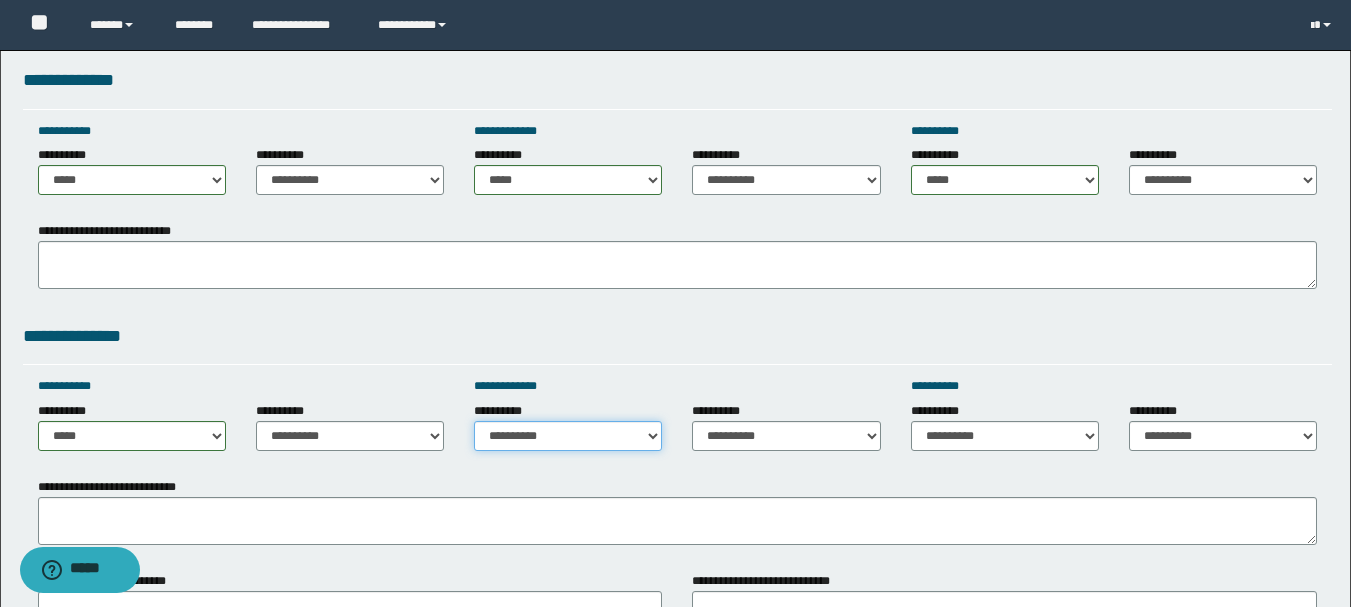 drag, startPoint x: 539, startPoint y: 441, endPoint x: 541, endPoint y: 429, distance: 12.165525 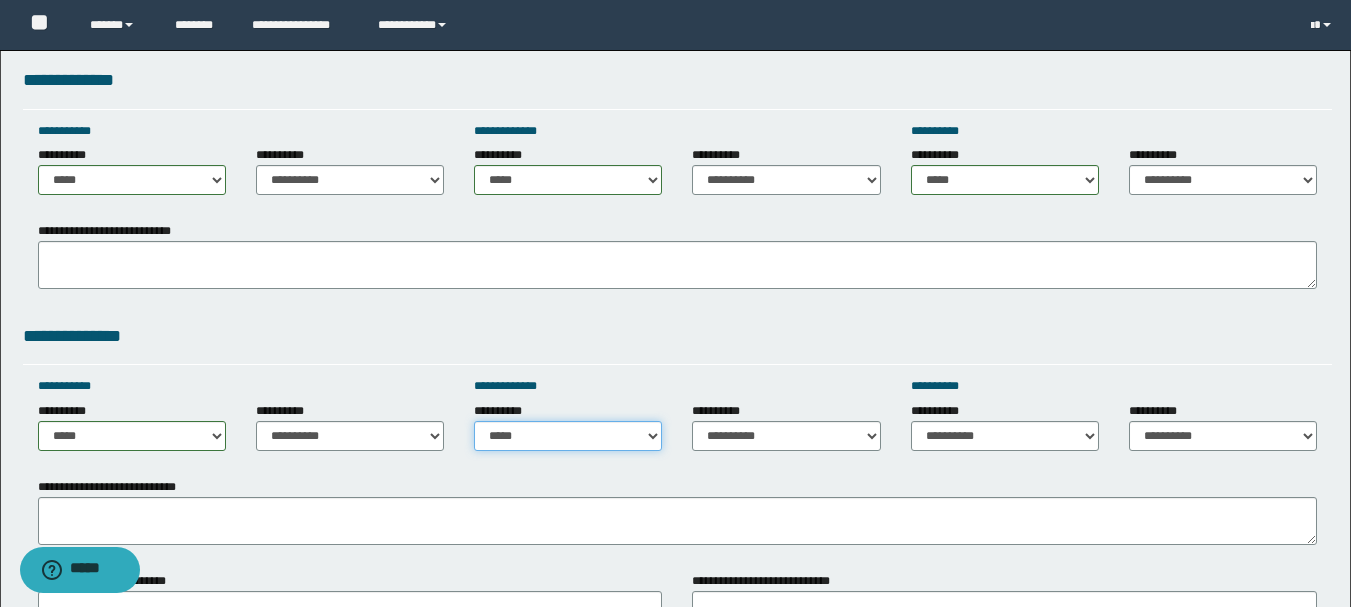 click on "**********" at bounding box center (568, 436) 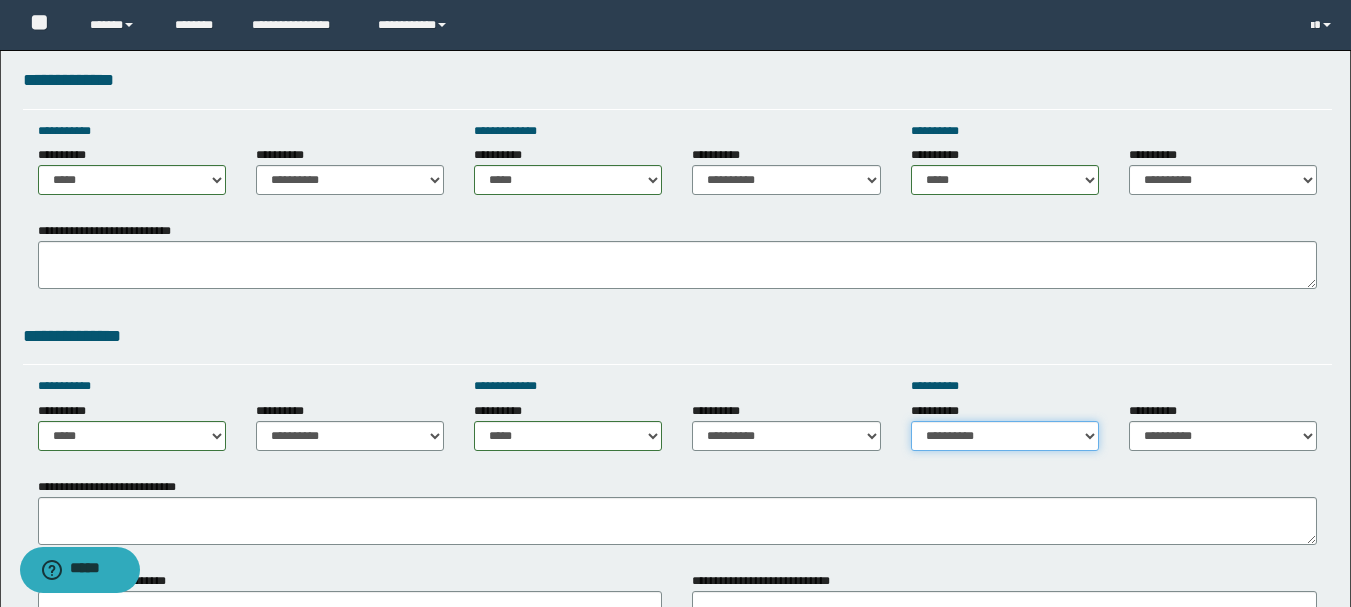 click on "**********" at bounding box center [1005, 436] 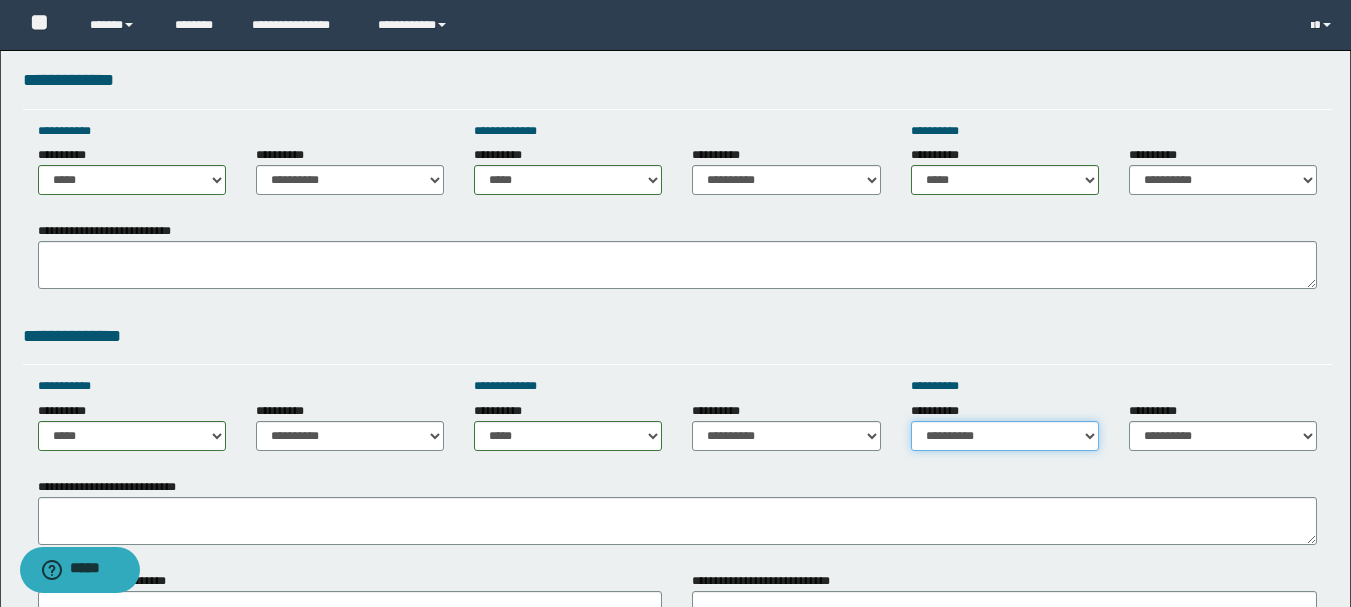 select on "*****" 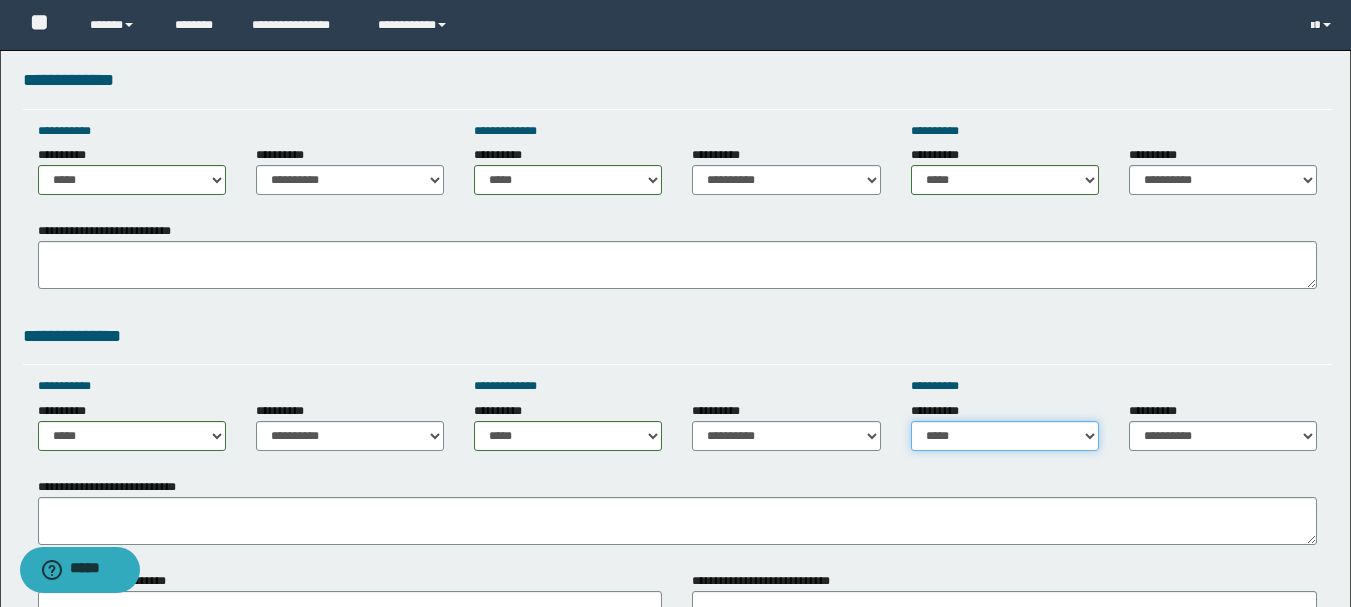 click on "**********" at bounding box center (1005, 436) 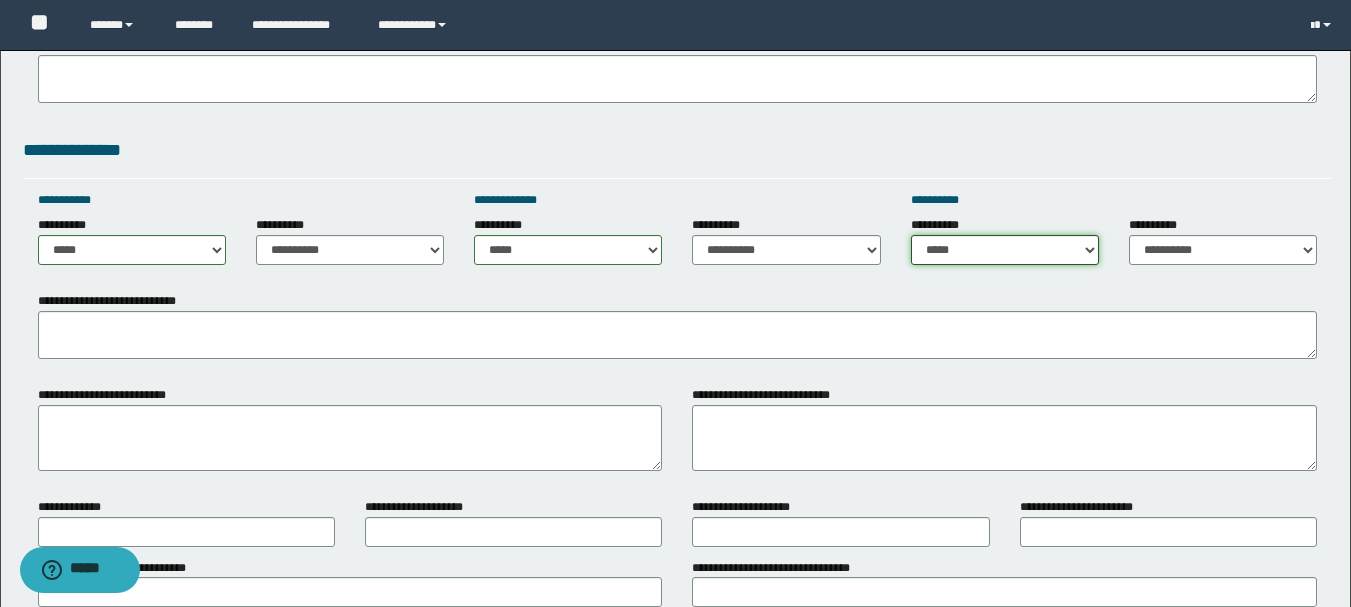 scroll, scrollTop: 1200, scrollLeft: 0, axis: vertical 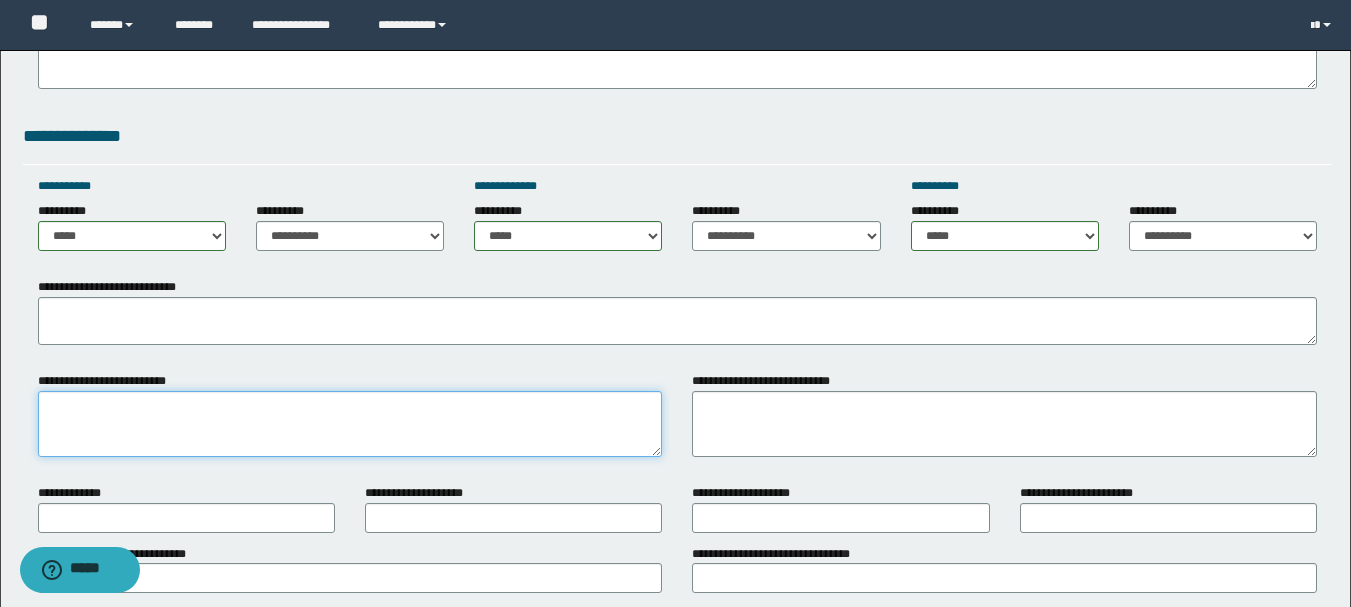 click on "**********" at bounding box center [350, 424] 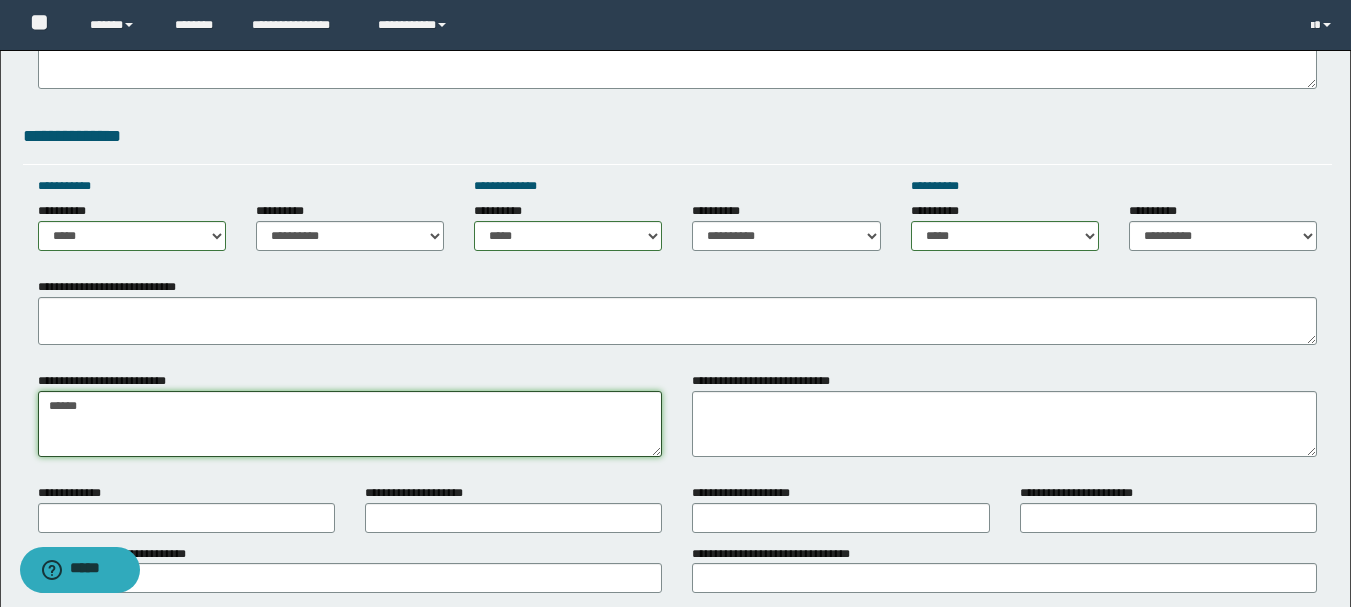 type on "******" 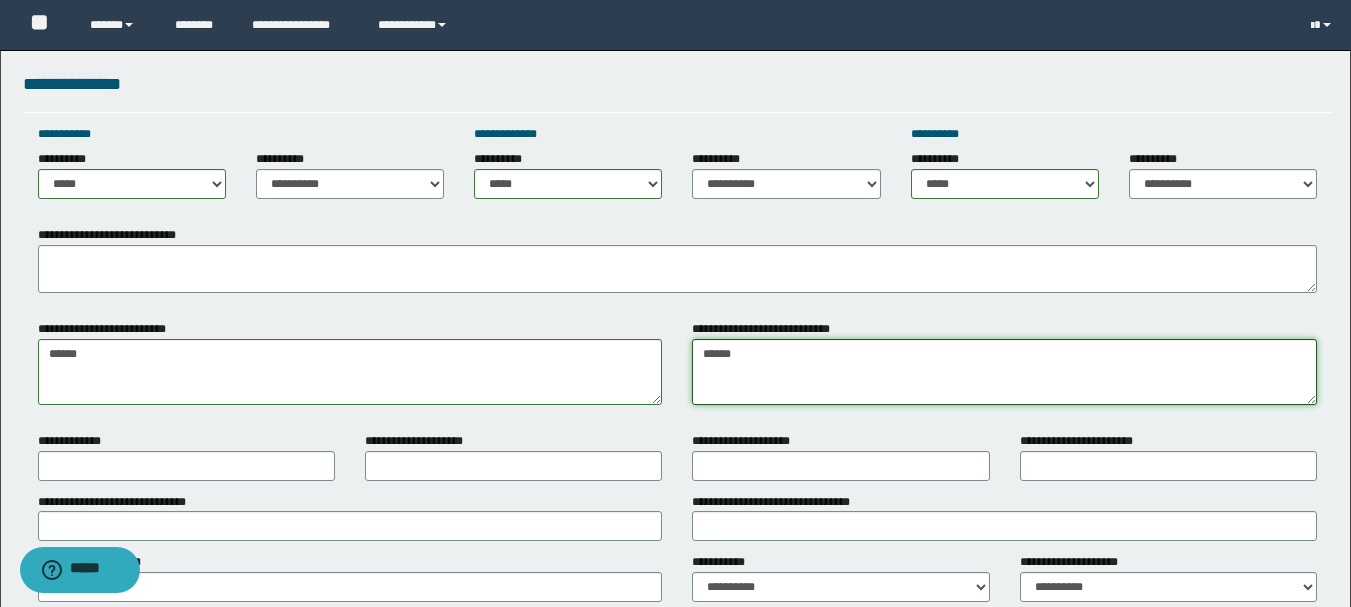 scroll, scrollTop: 1300, scrollLeft: 0, axis: vertical 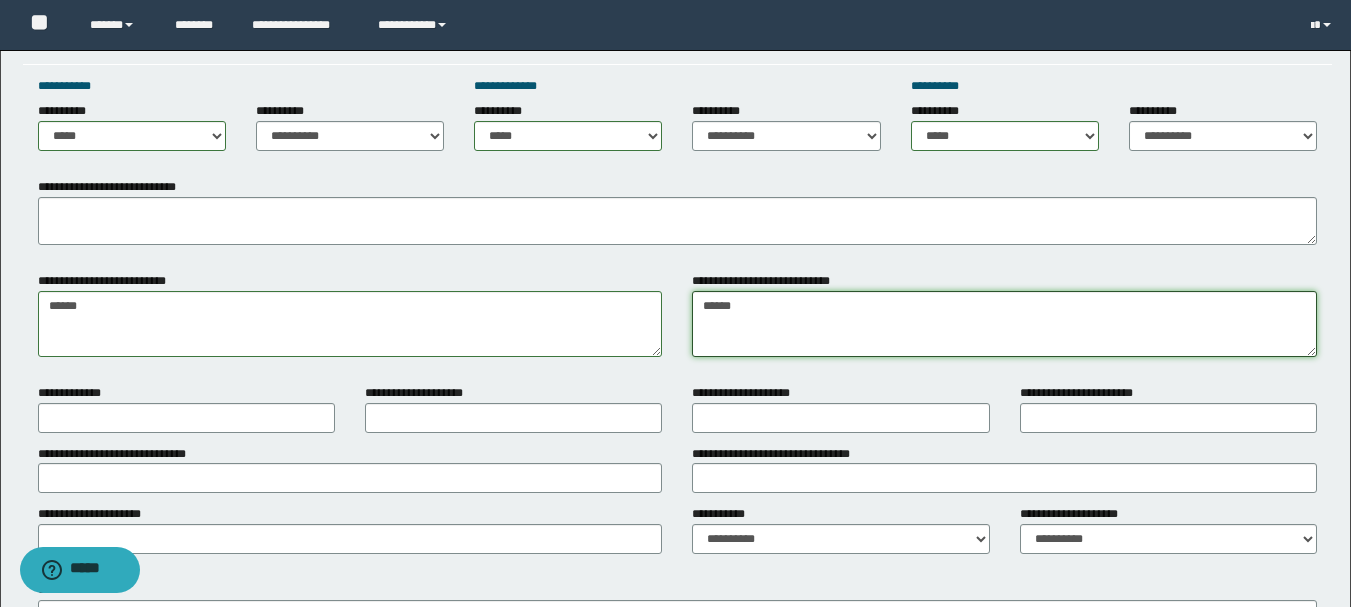 type on "******" 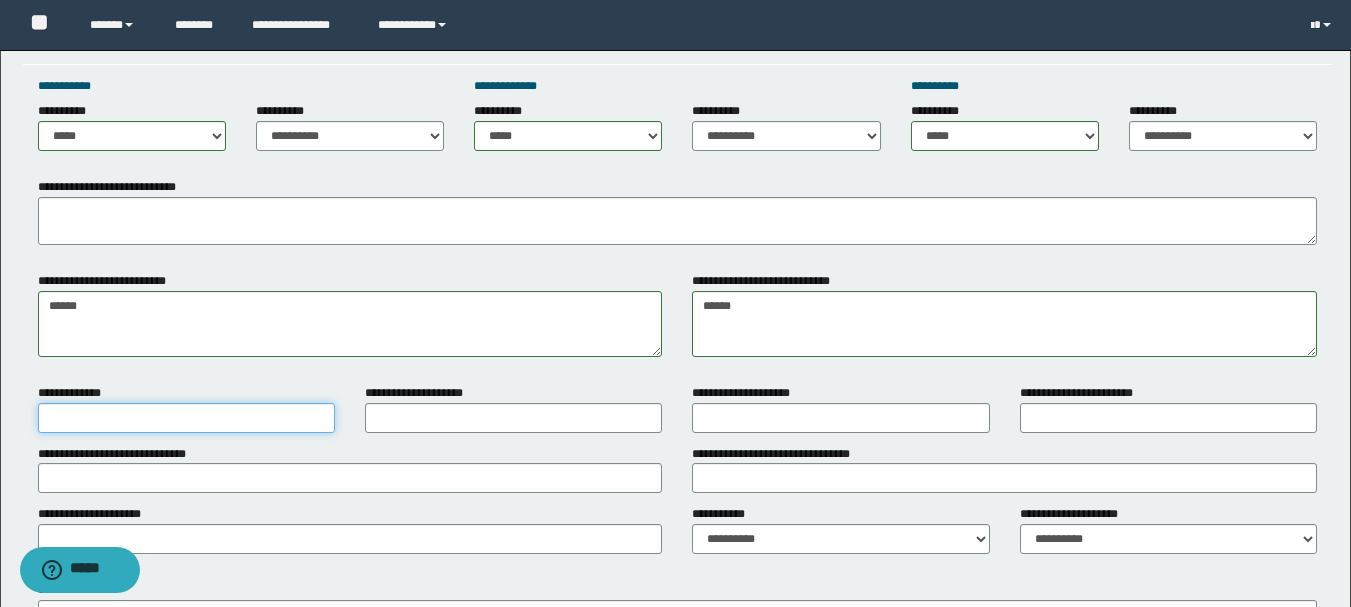 click on "**********" at bounding box center [186, 418] 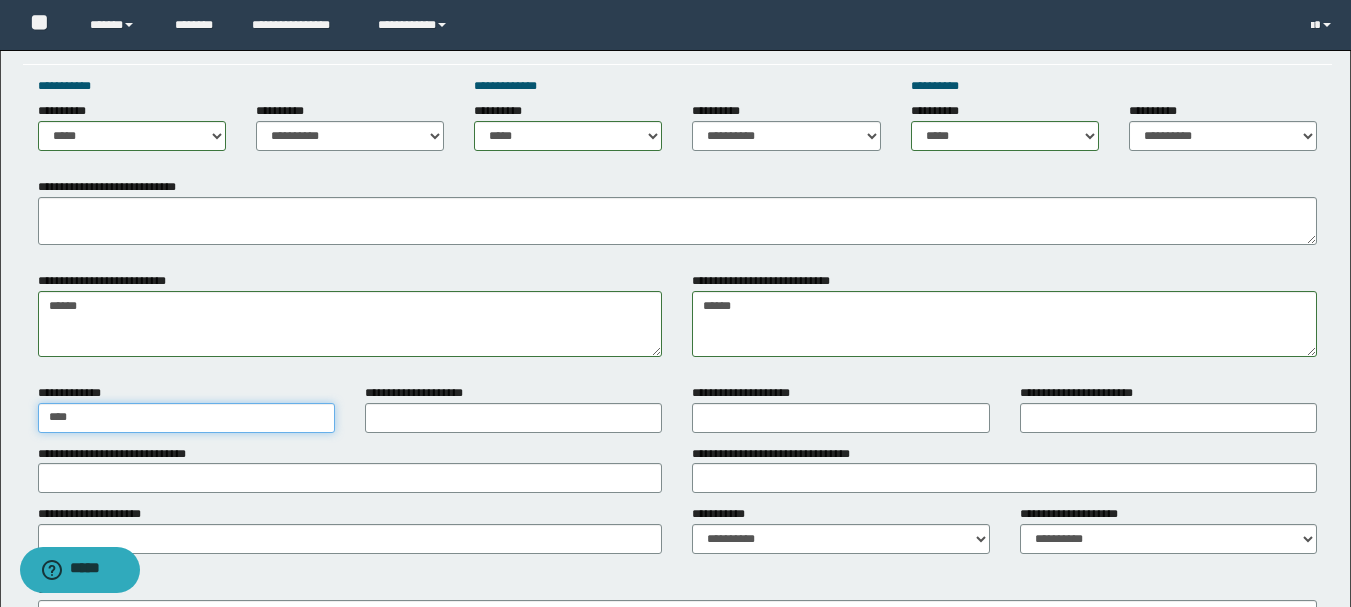 type on "****" 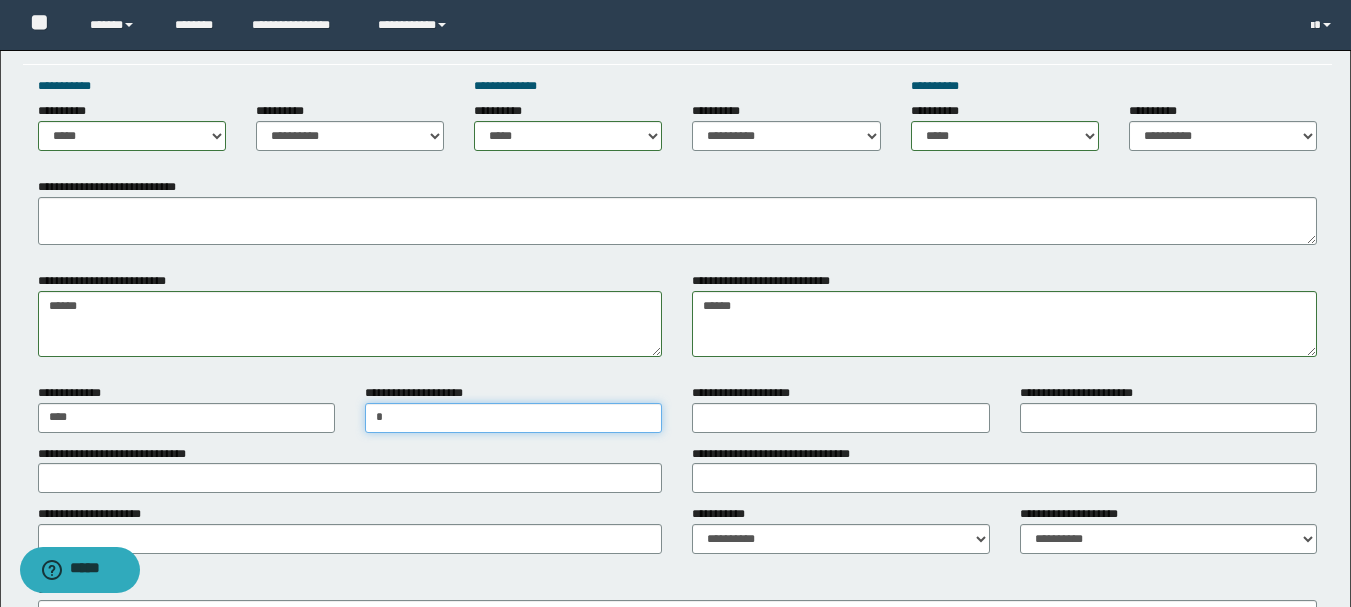 type on "*" 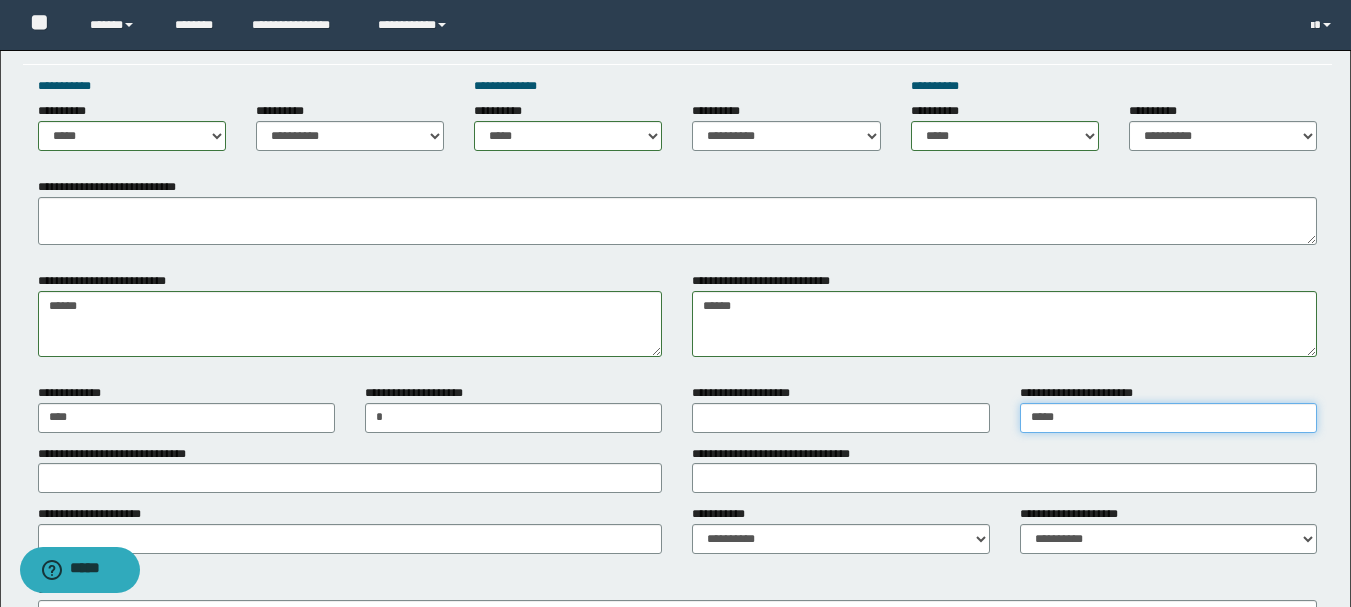 type on "*****" 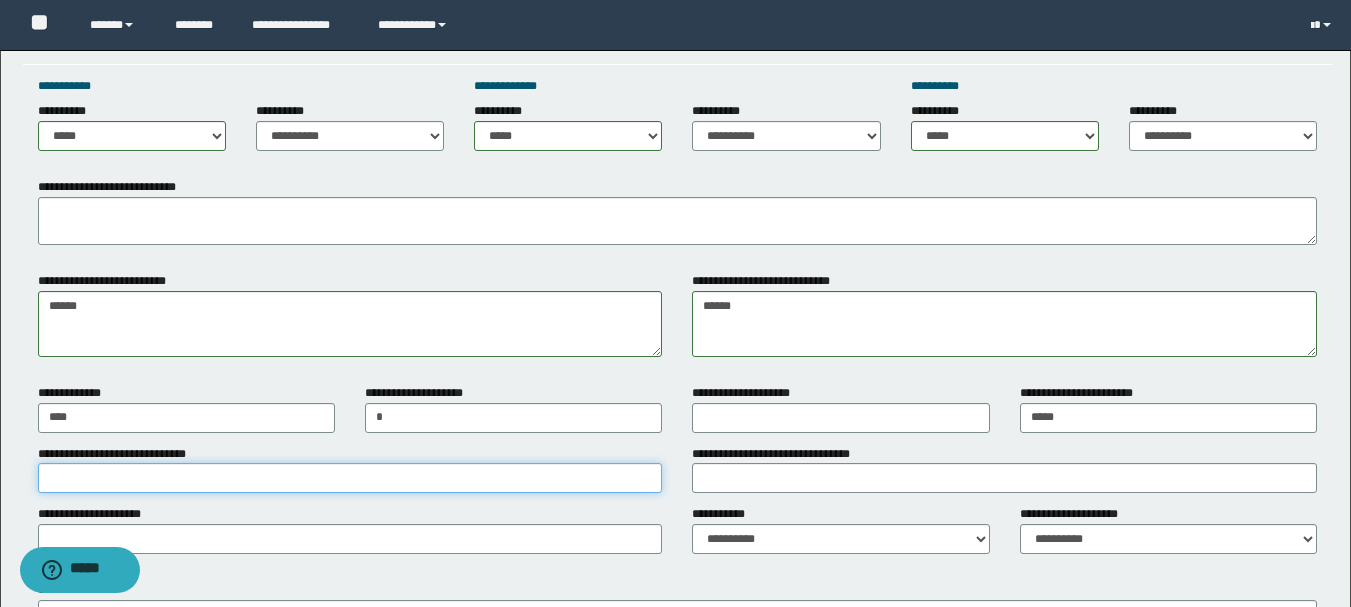 click on "**********" at bounding box center [350, 478] 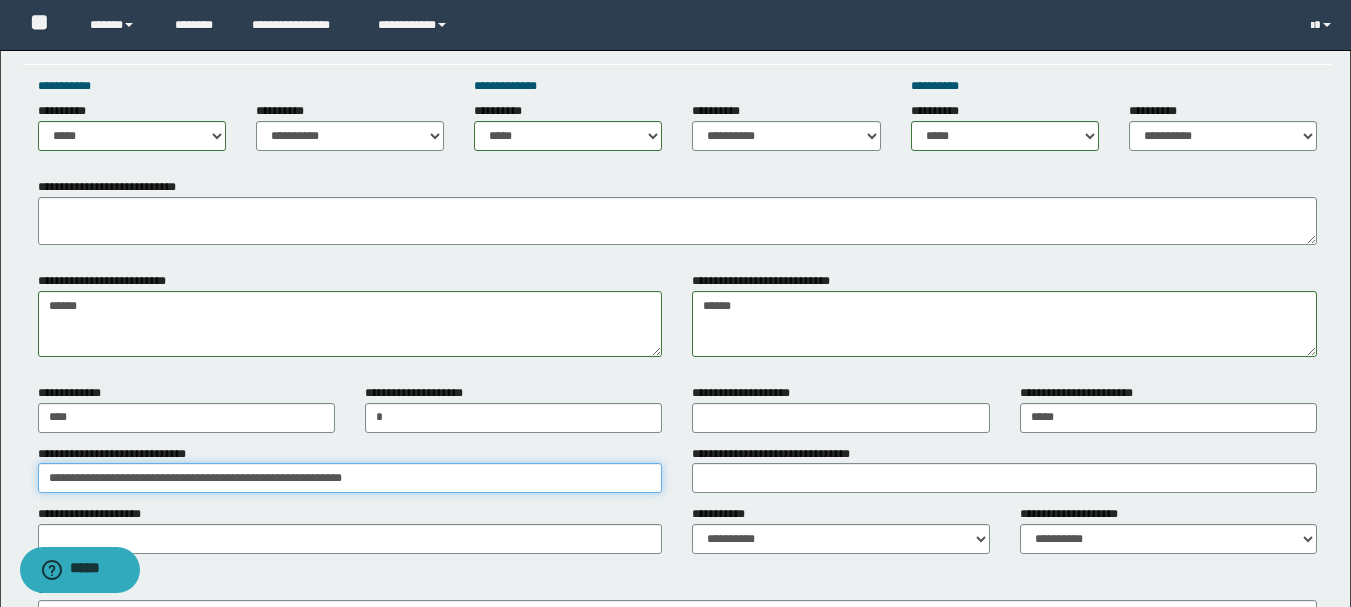 type on "**********" 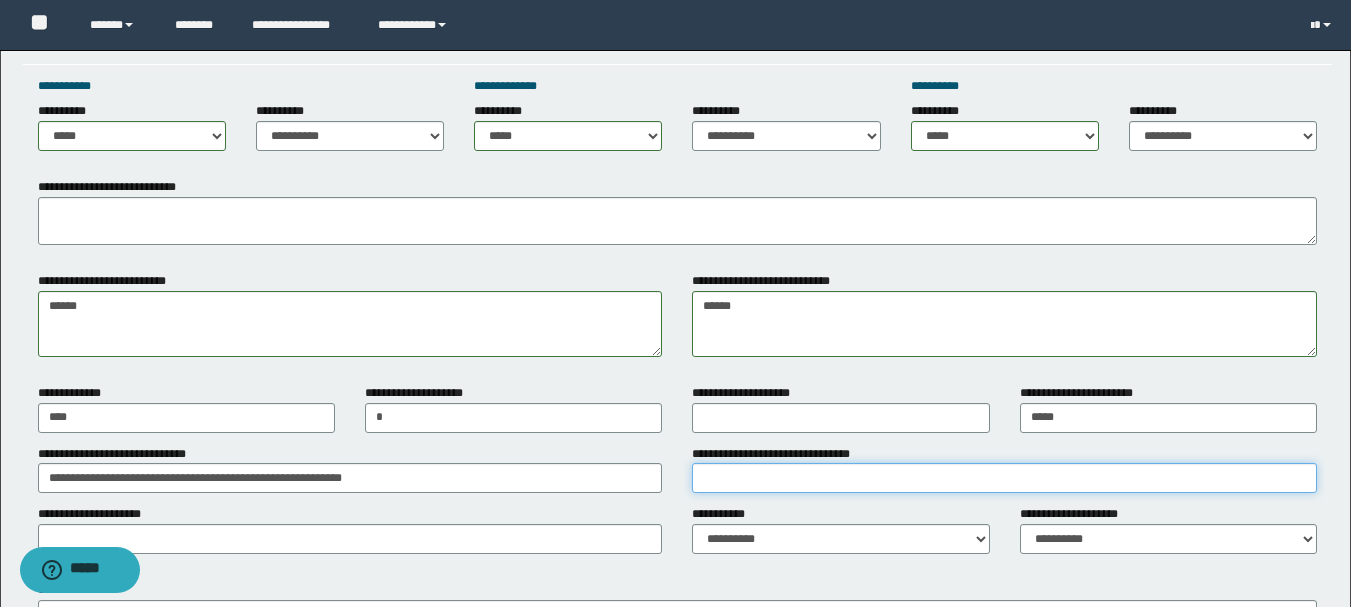 click on "**********" at bounding box center [1004, 478] 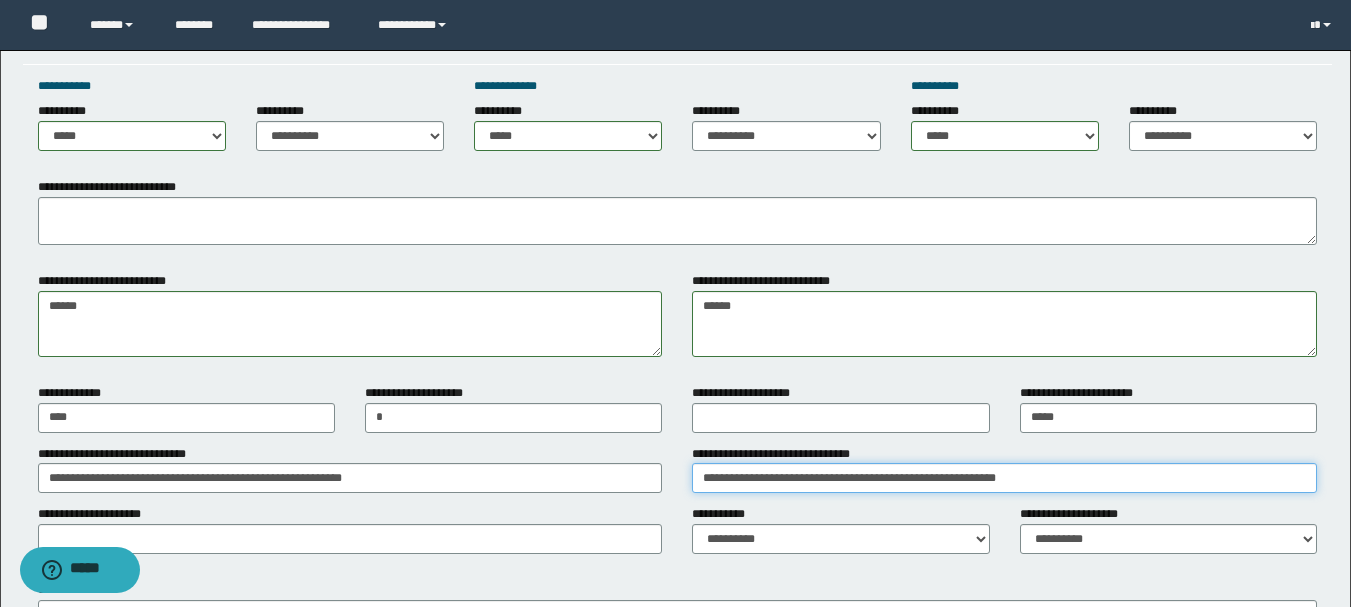 type on "**********" 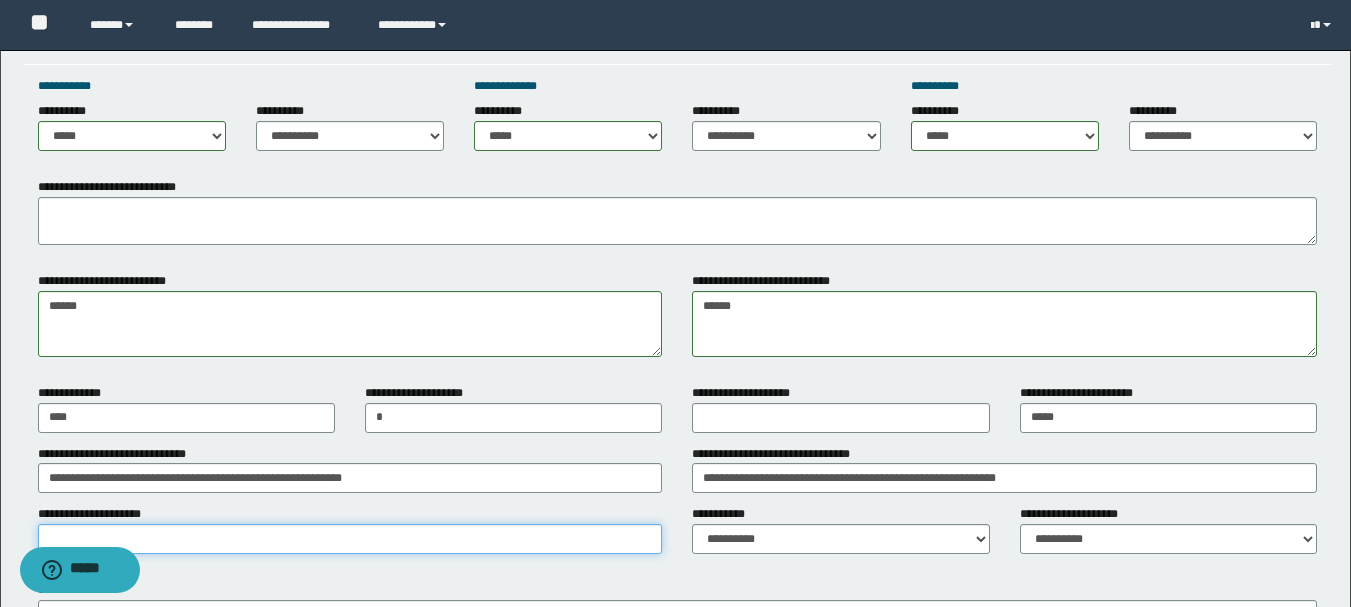 click on "**********" at bounding box center (350, 539) 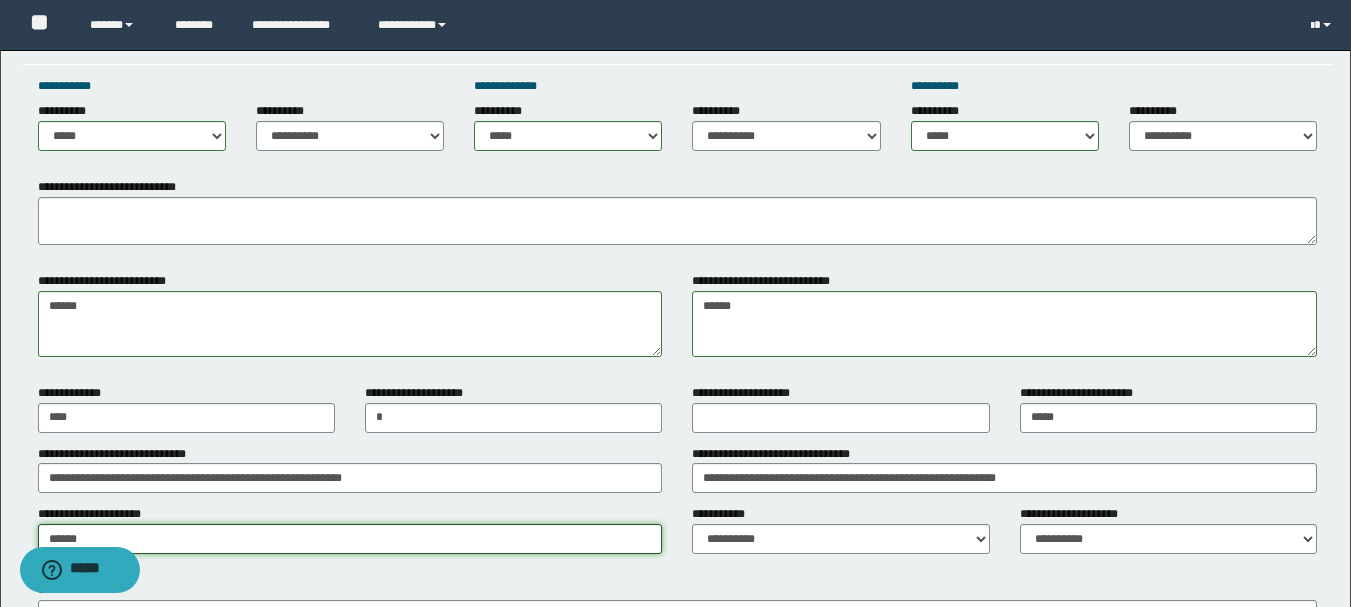 type on "******" 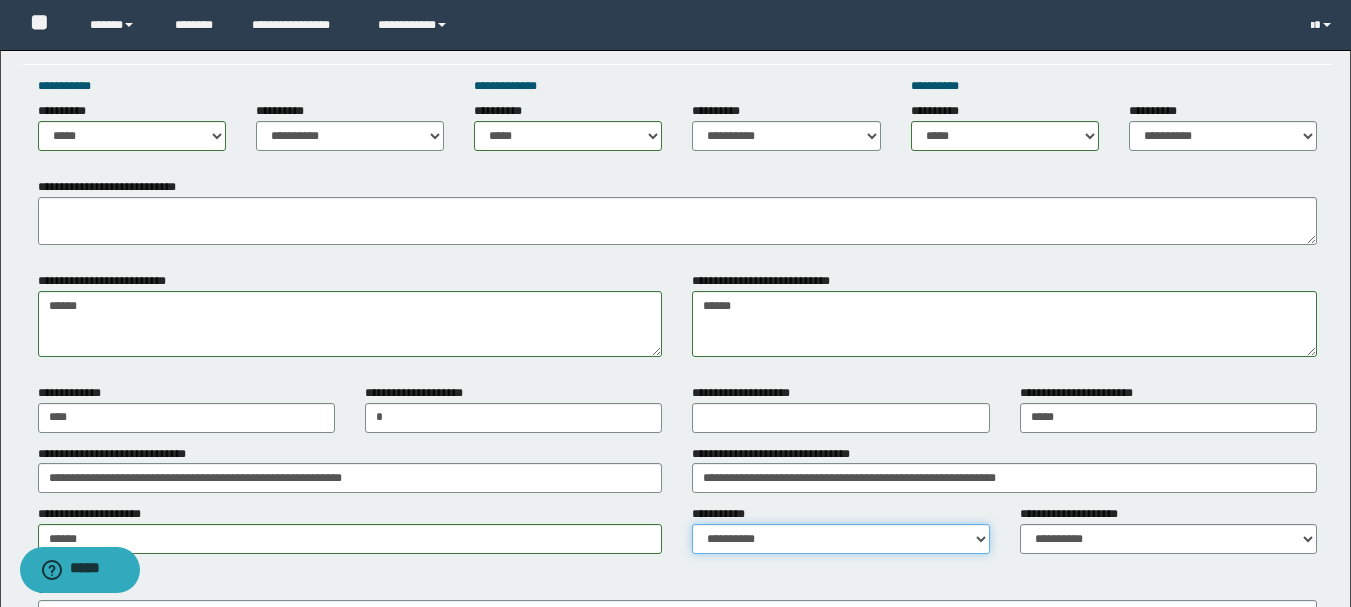 click on "**********" at bounding box center (840, 539) 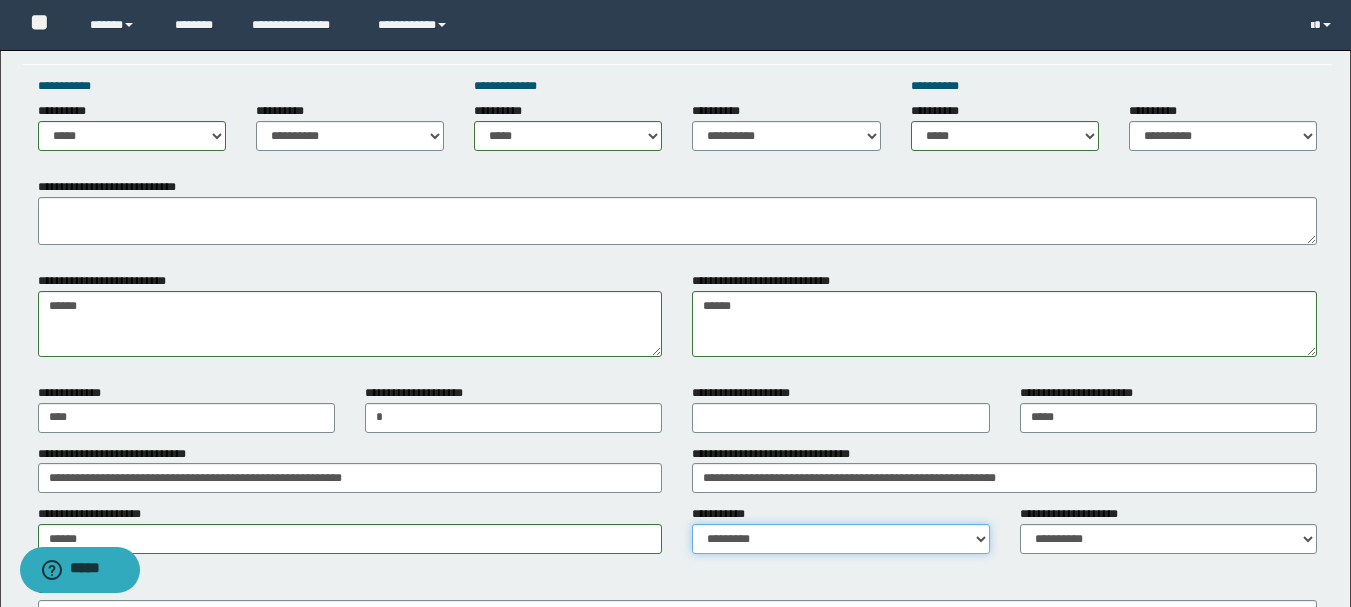 click on "**********" at bounding box center [840, 539] 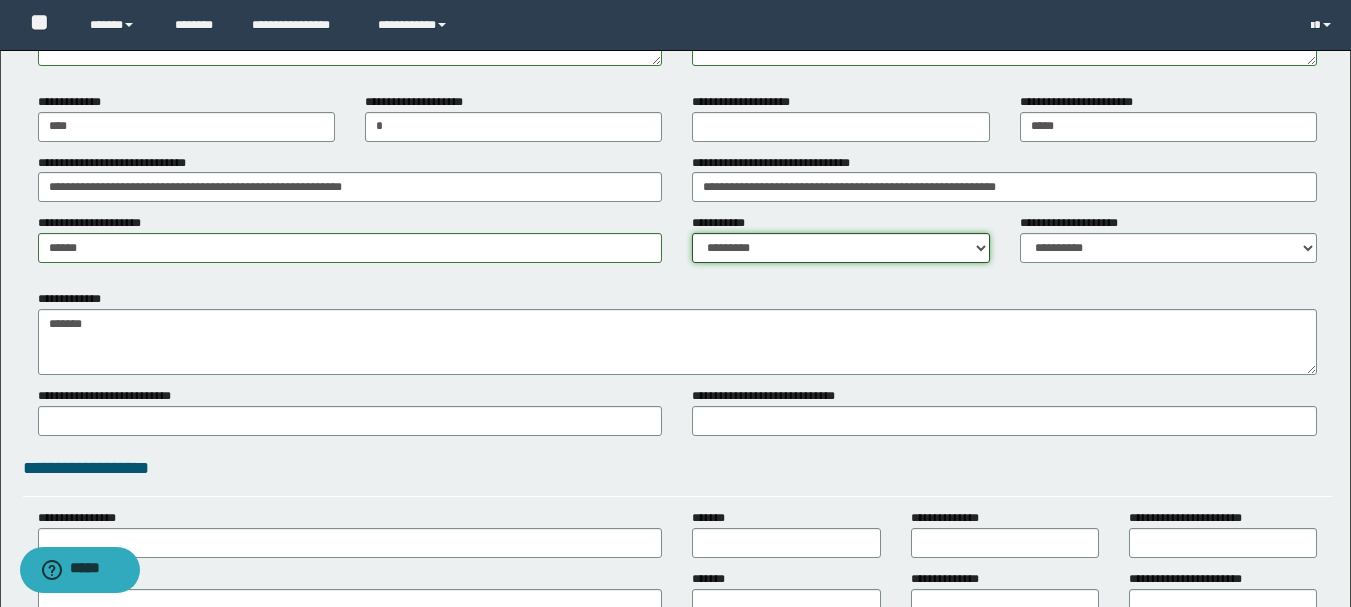 scroll, scrollTop: 1600, scrollLeft: 0, axis: vertical 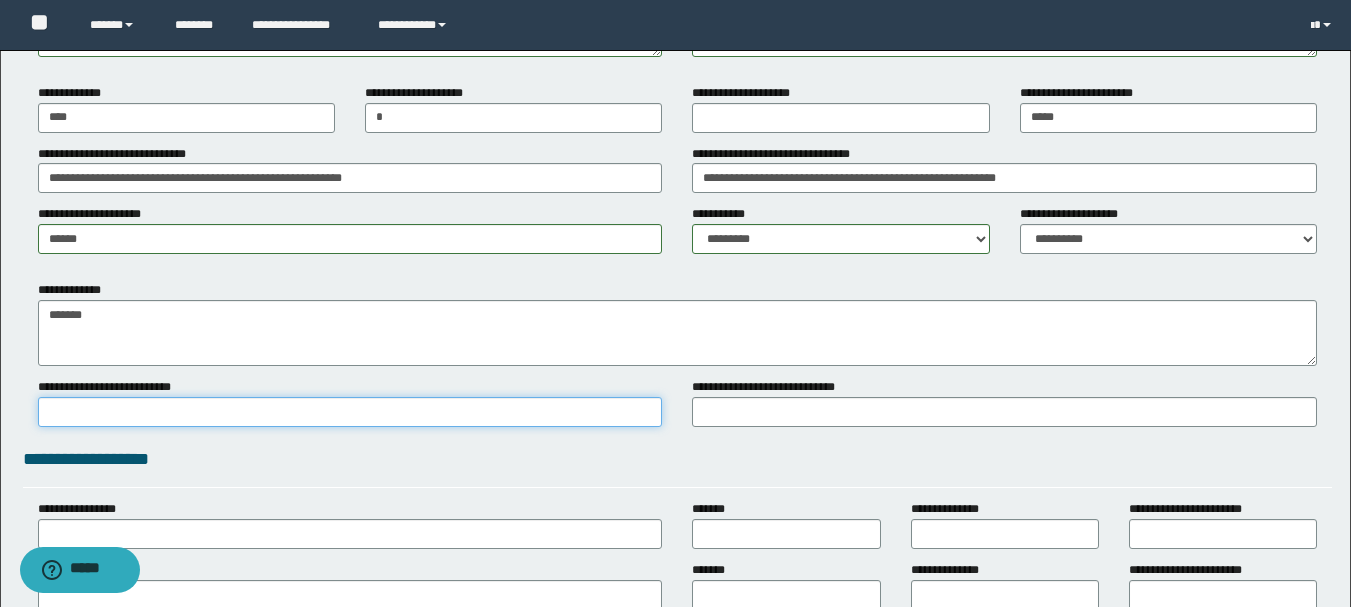 click on "**********" at bounding box center [350, 412] 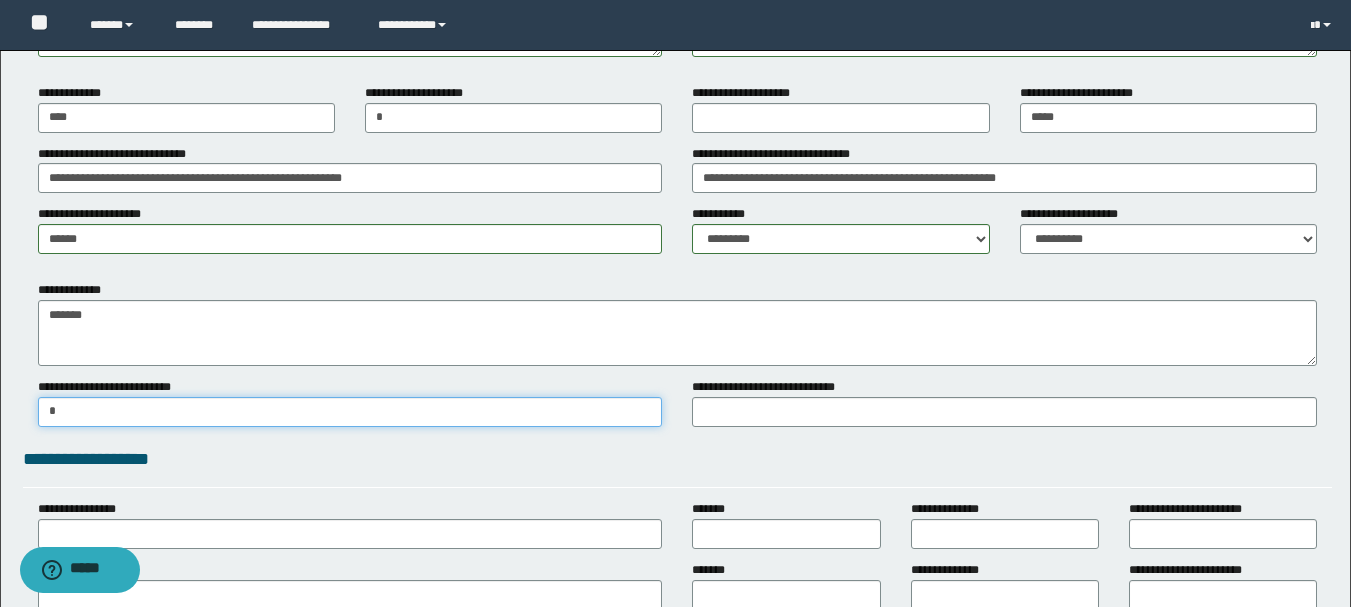 type on "*" 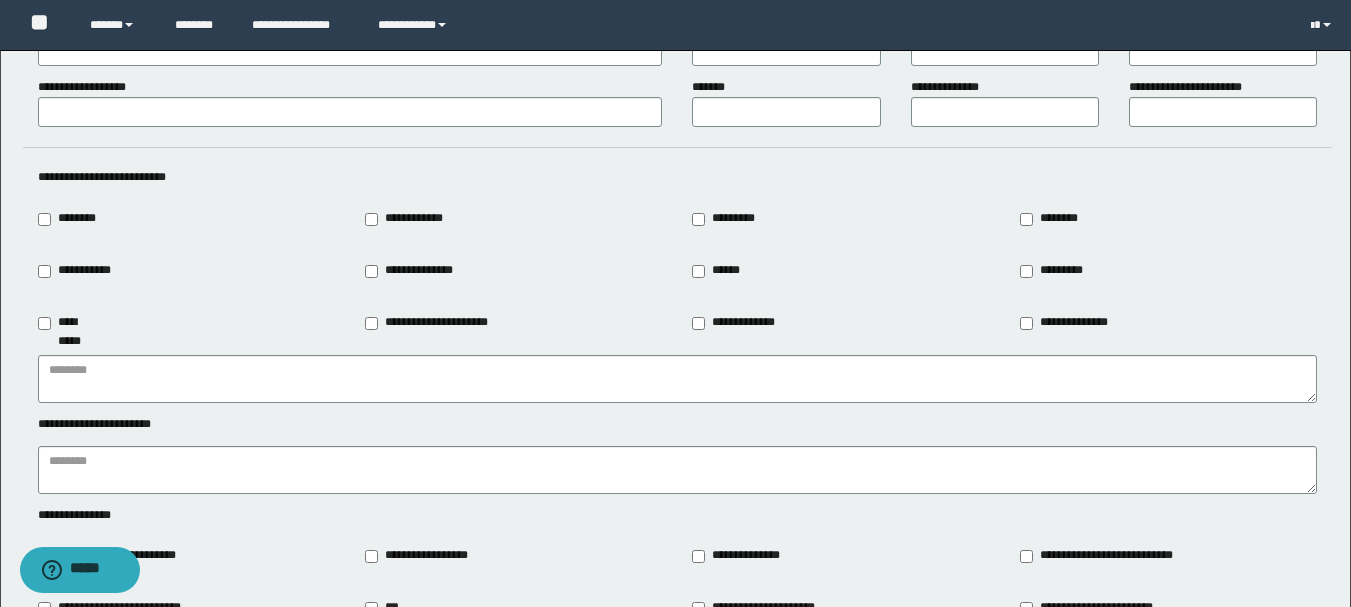scroll, scrollTop: 2100, scrollLeft: 0, axis: vertical 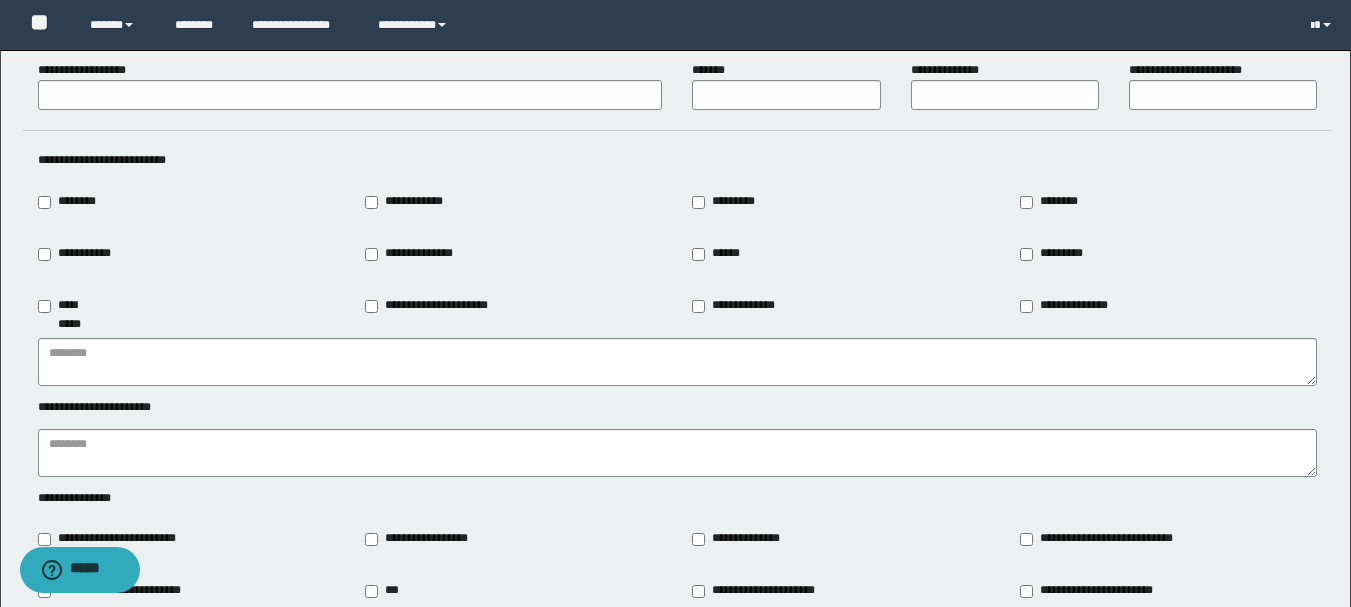 type on "*" 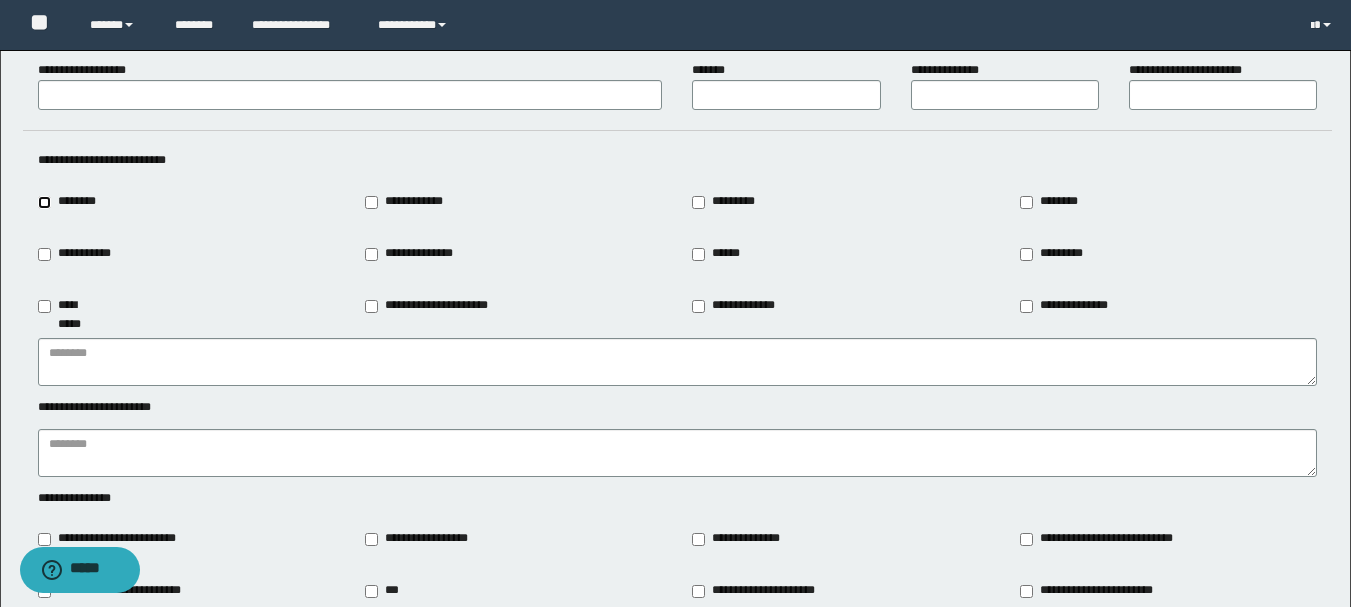 type on "********" 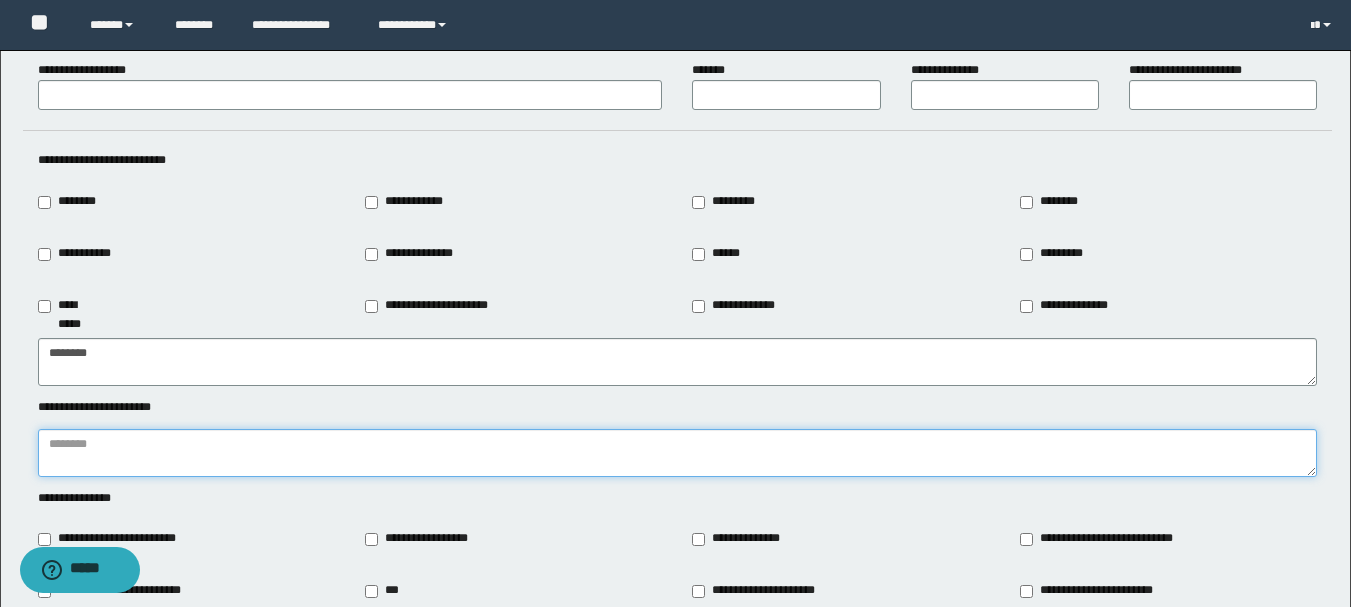 click at bounding box center (677, 453) 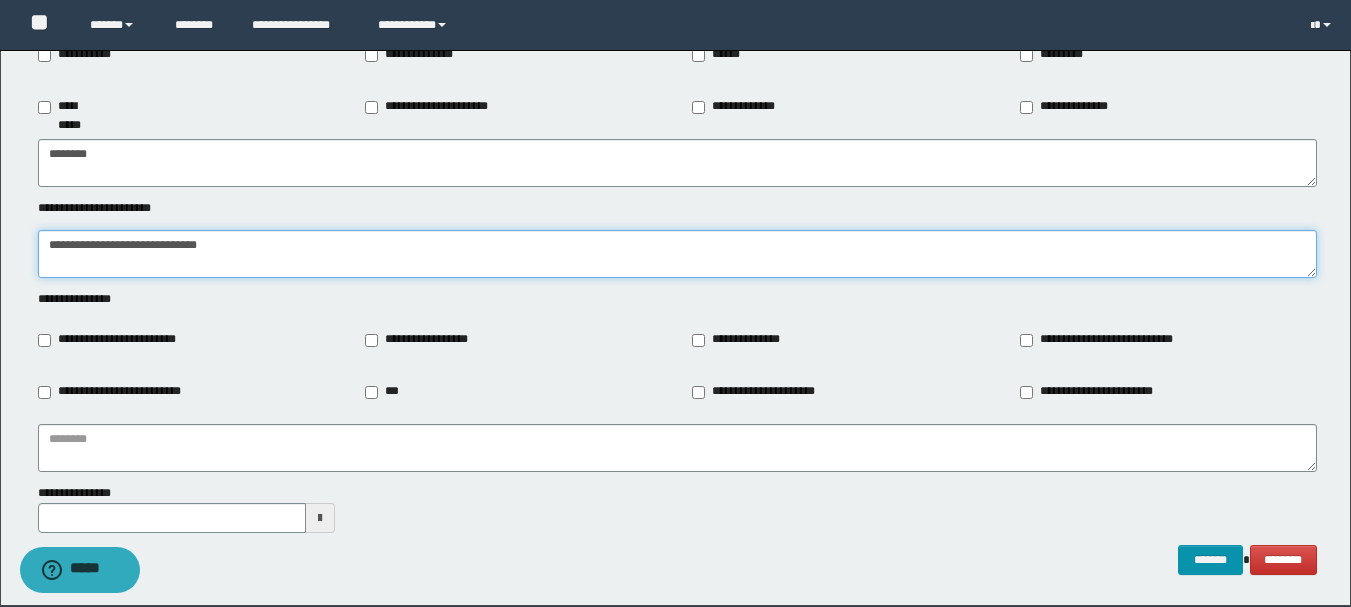 scroll, scrollTop: 2300, scrollLeft: 0, axis: vertical 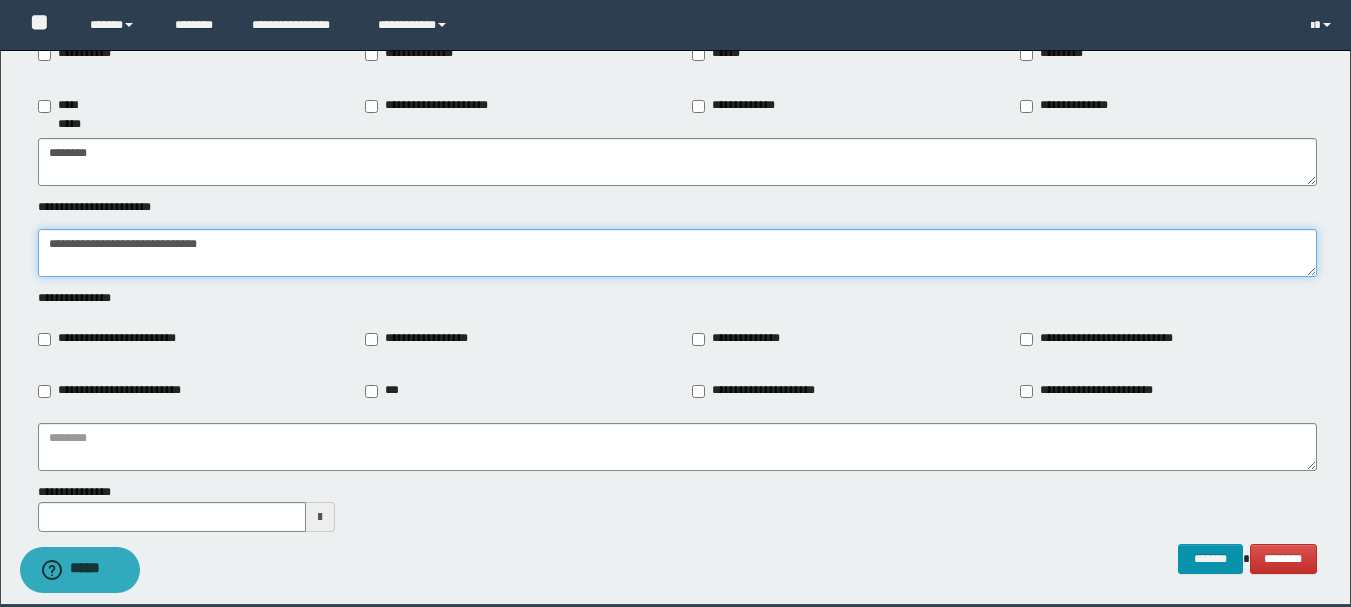 type on "**********" 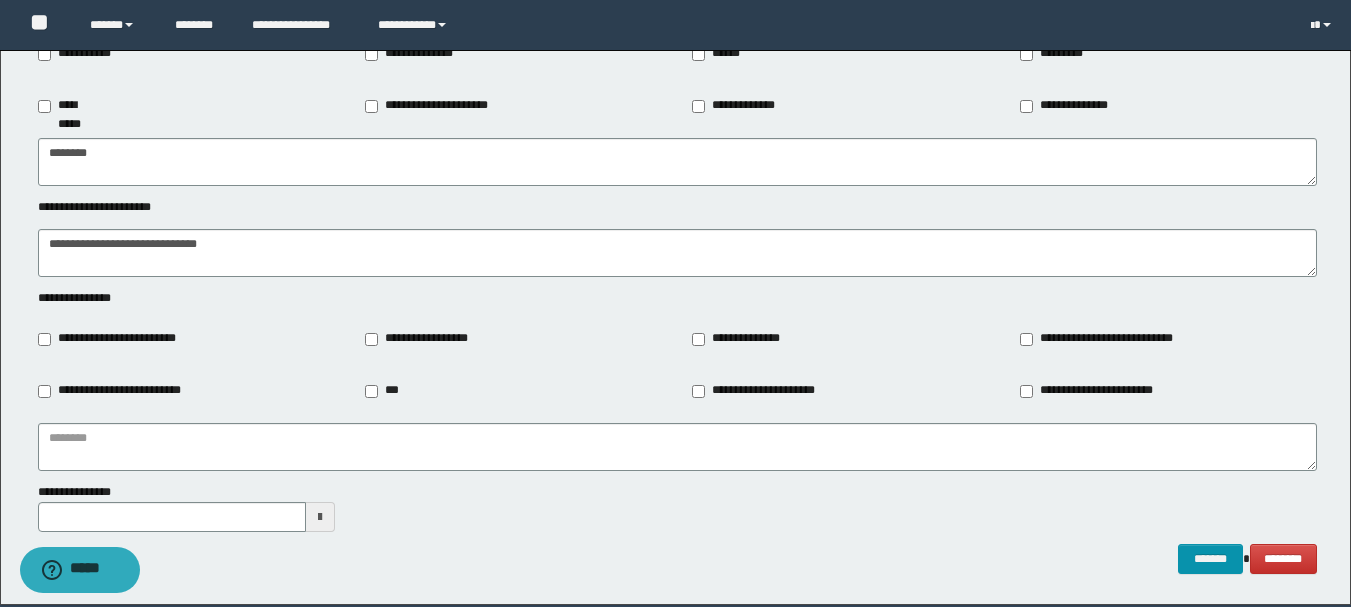 click on "**********" at bounding box center [420, 339] 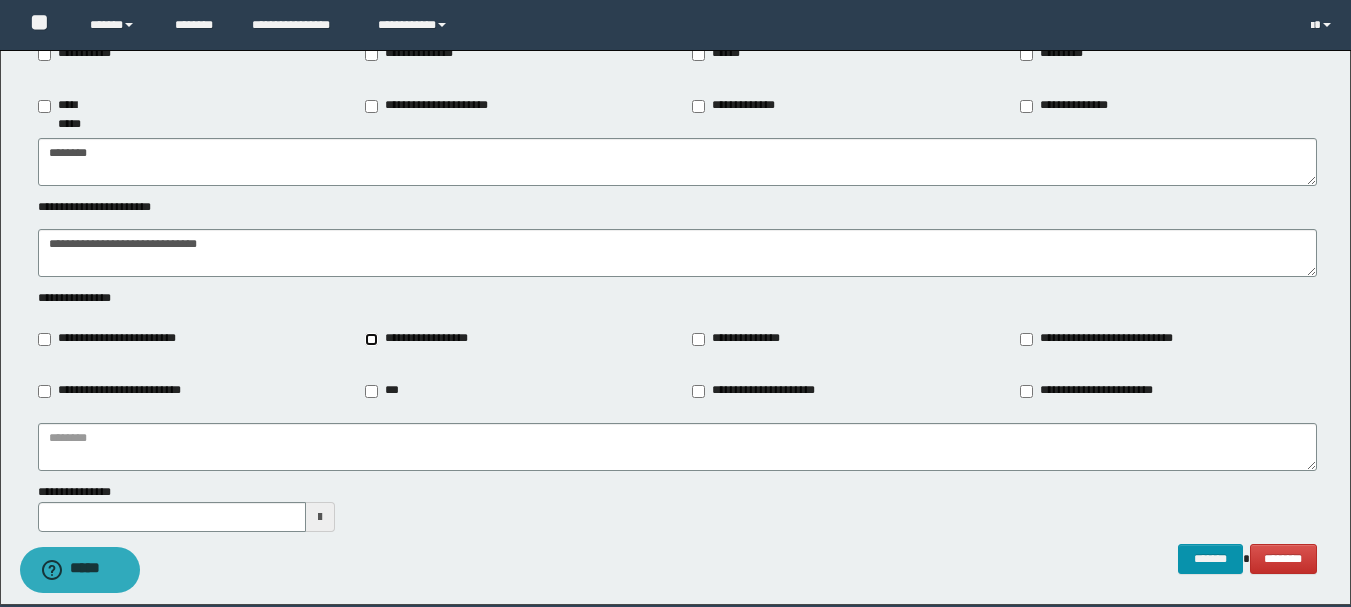 type on "**********" 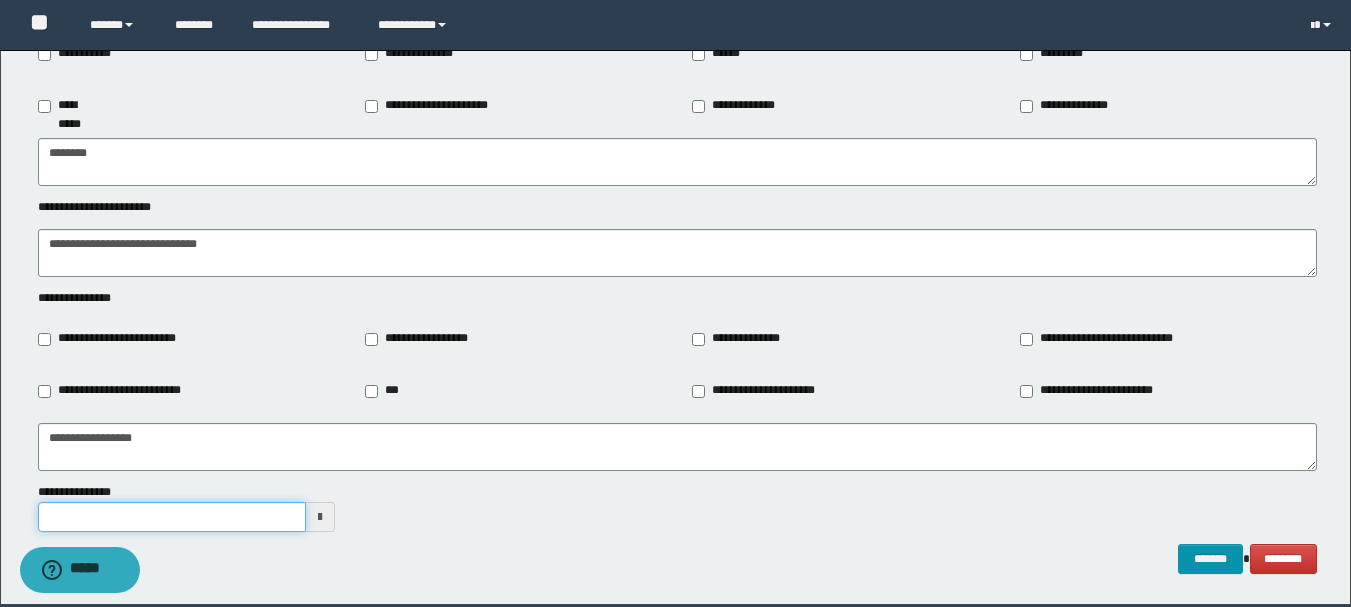 click on "**********" at bounding box center (172, 517) 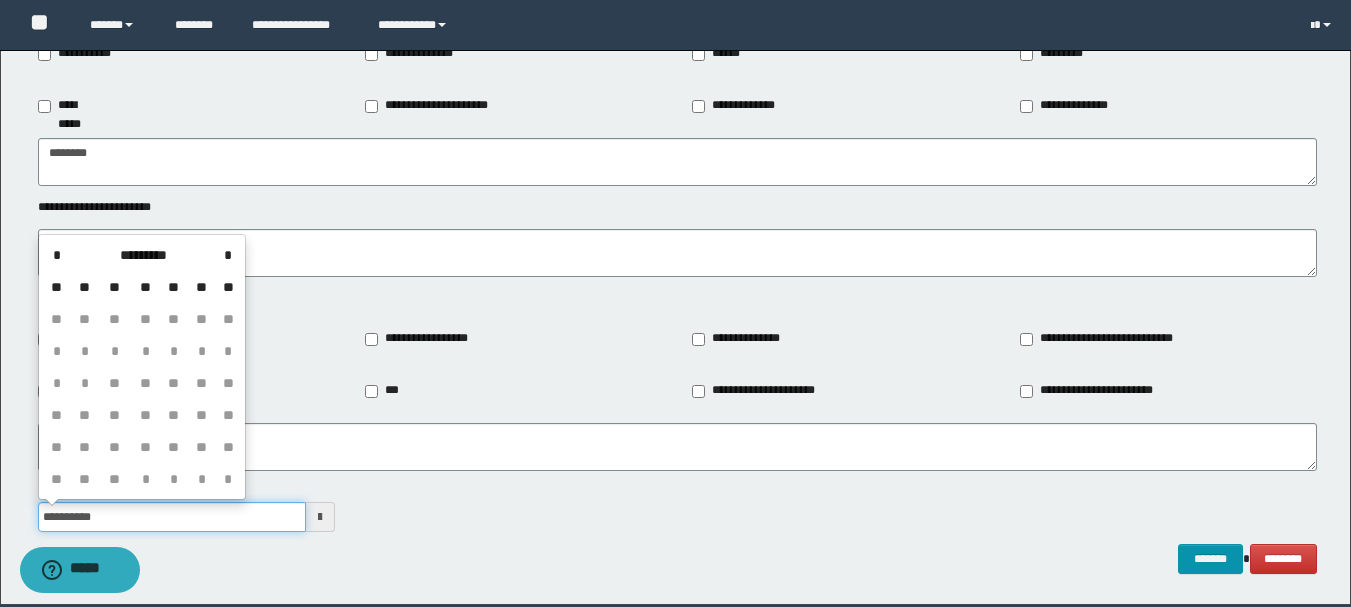 type on "**********" 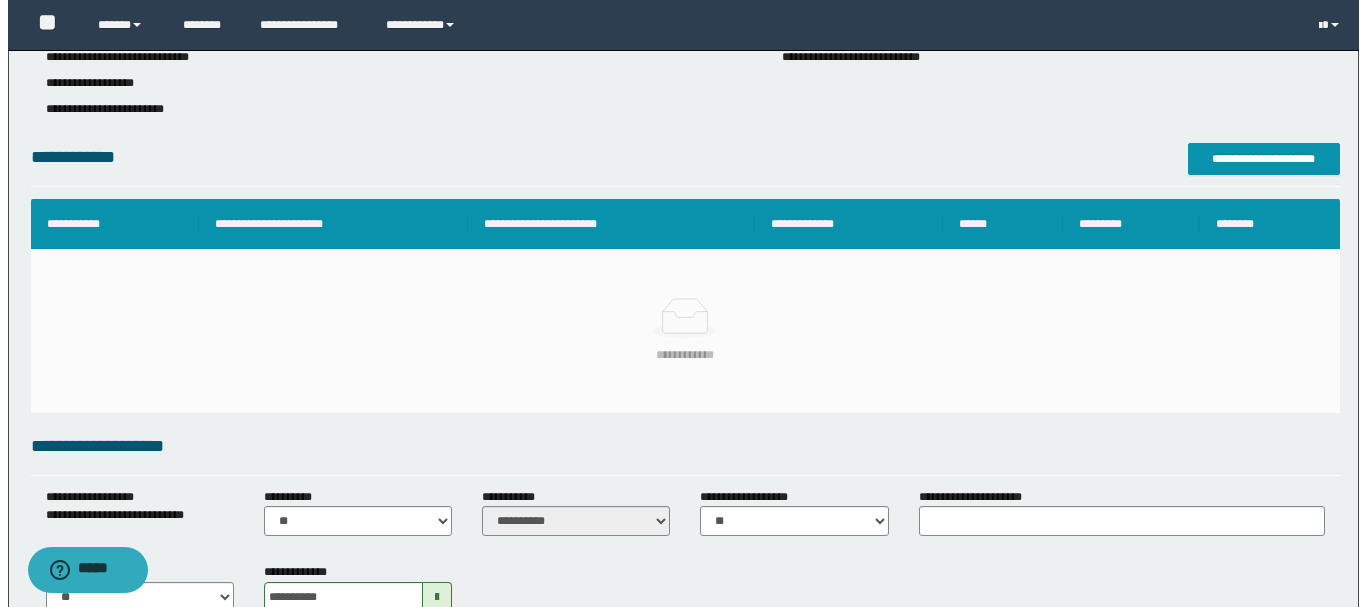scroll, scrollTop: 0, scrollLeft: 0, axis: both 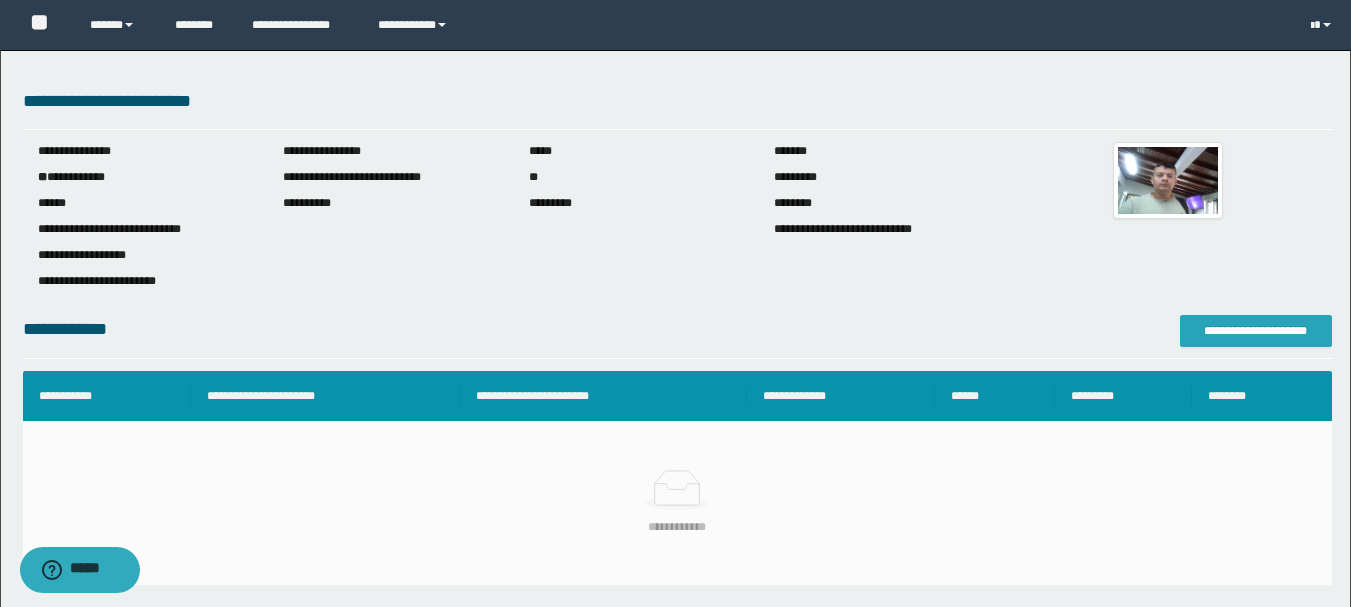 click on "**********" at bounding box center [1256, 331] 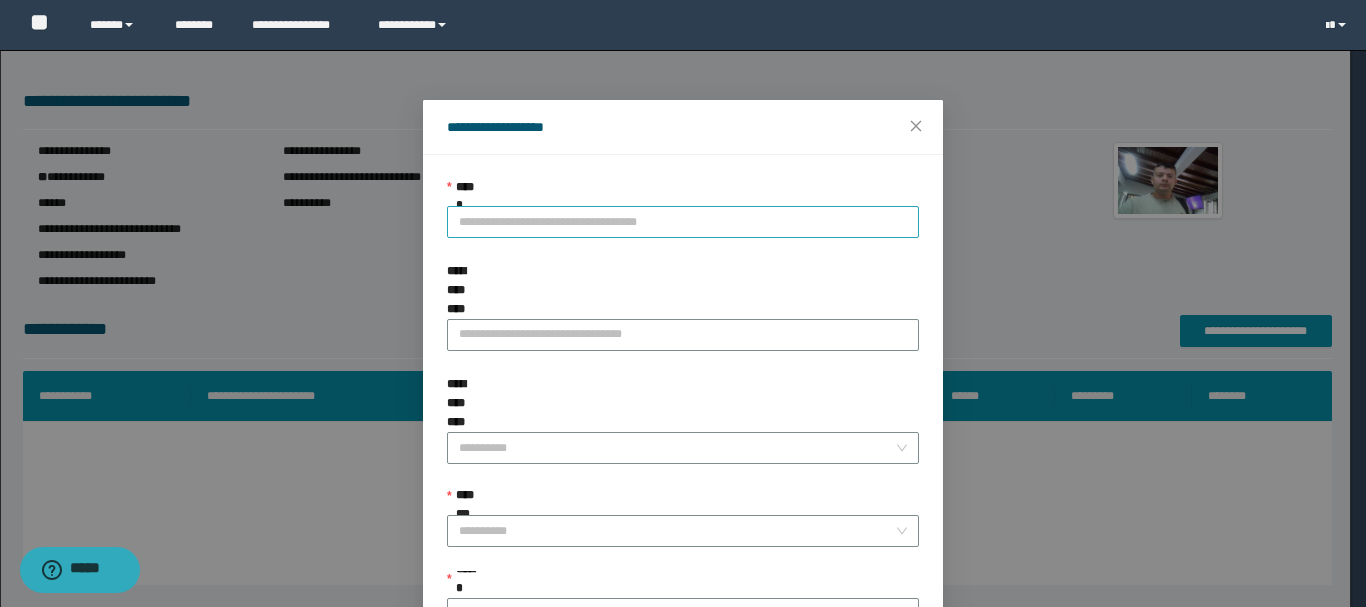 click on "**********" at bounding box center (683, 222) 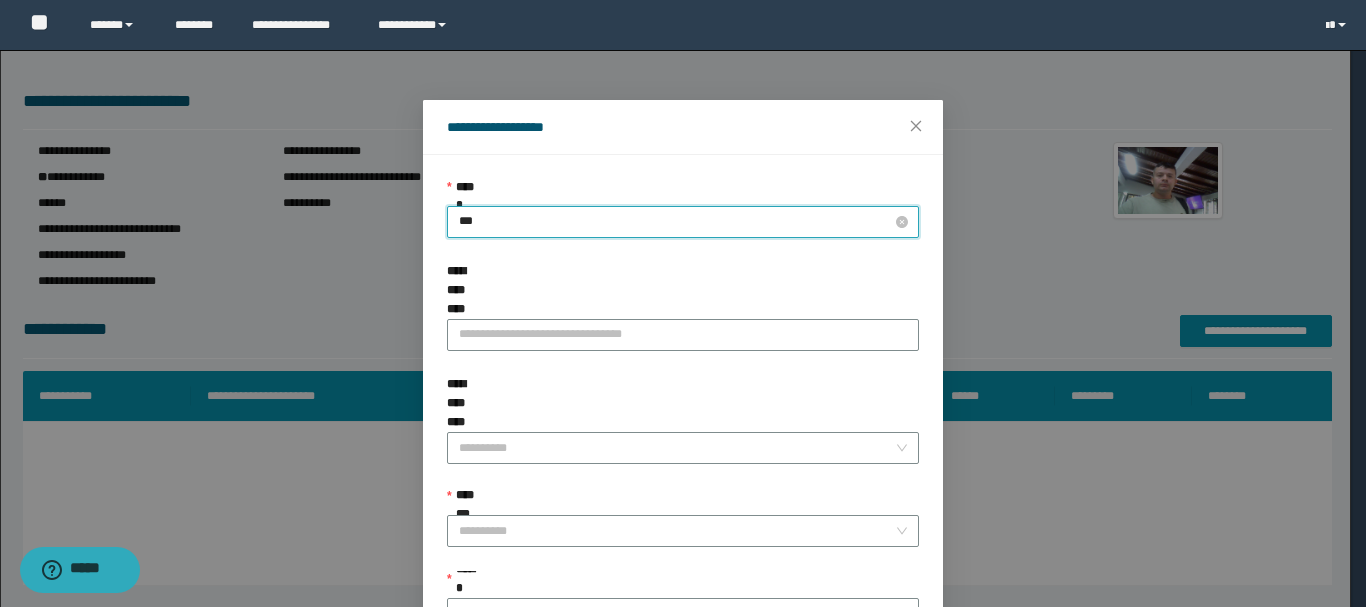 type on "****" 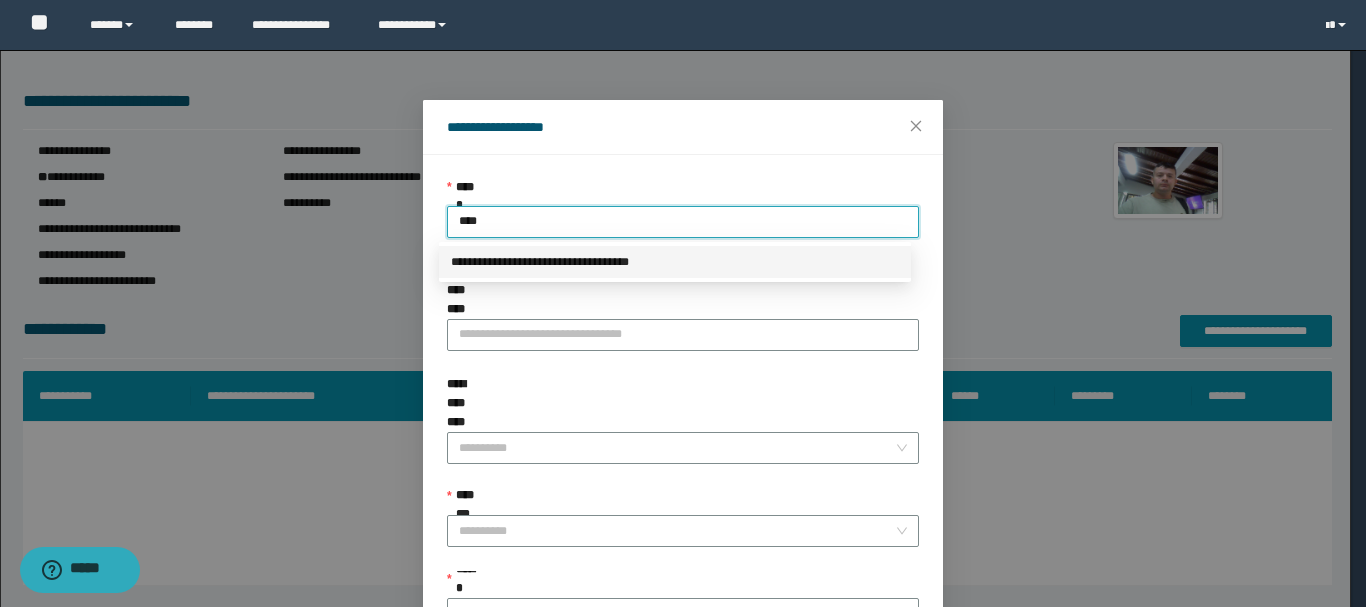 click on "**********" at bounding box center [675, 262] 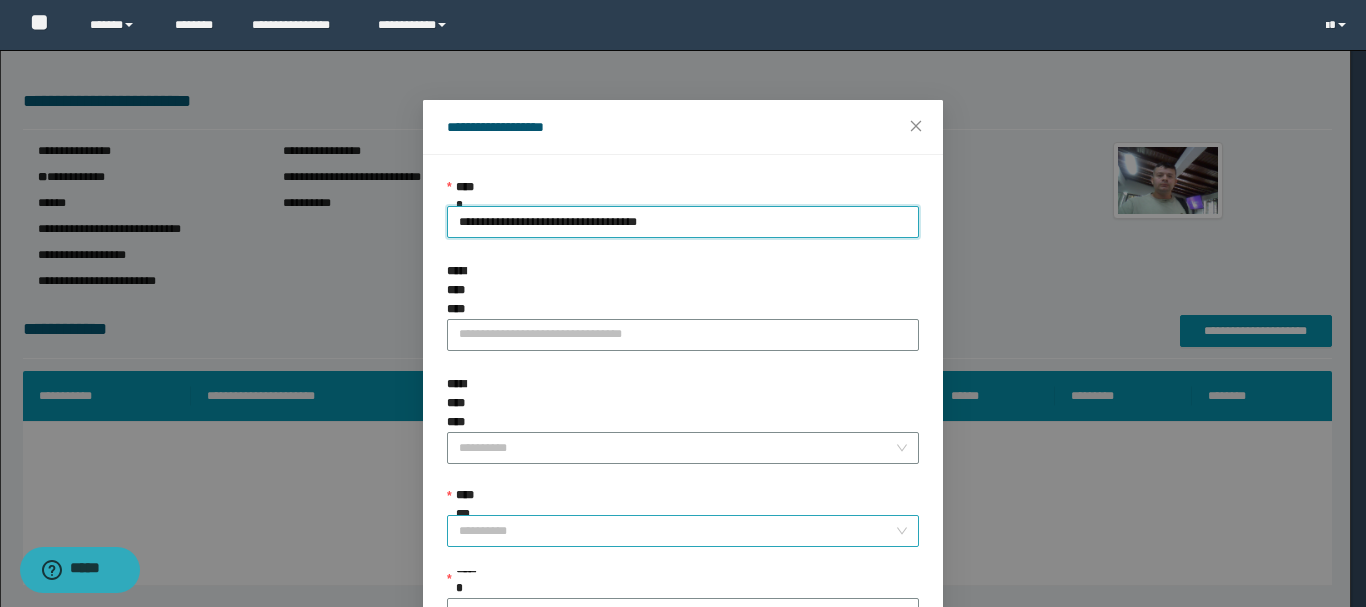 click on "**********" at bounding box center [677, 531] 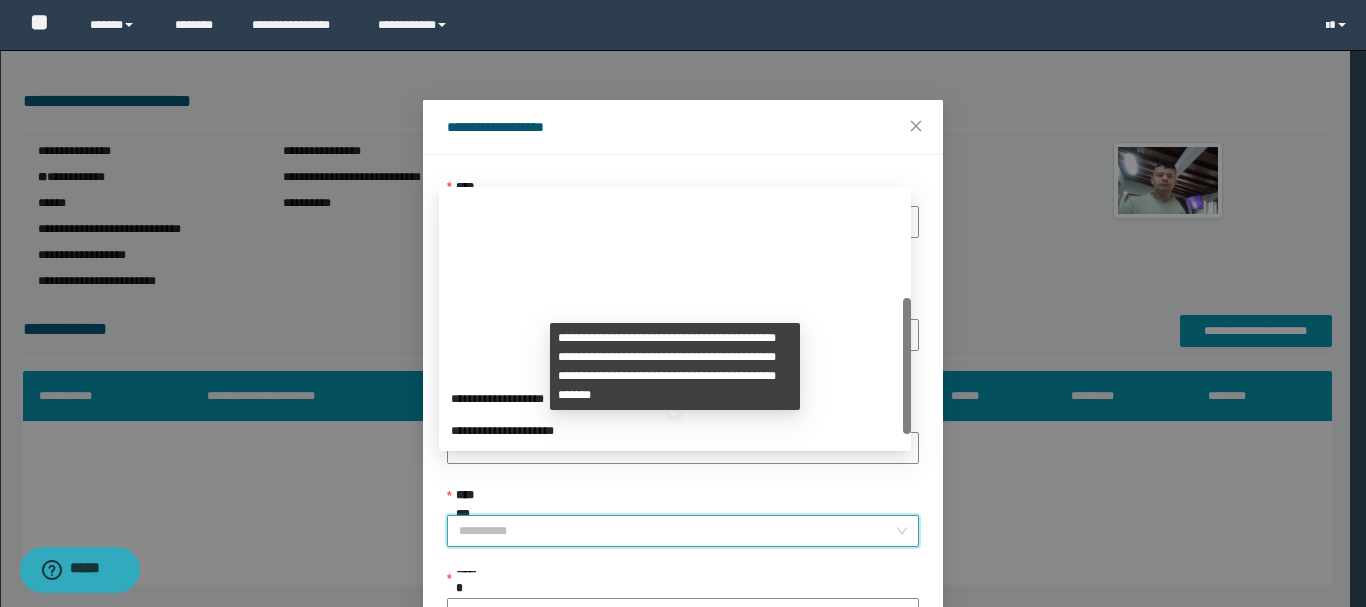 scroll, scrollTop: 224, scrollLeft: 0, axis: vertical 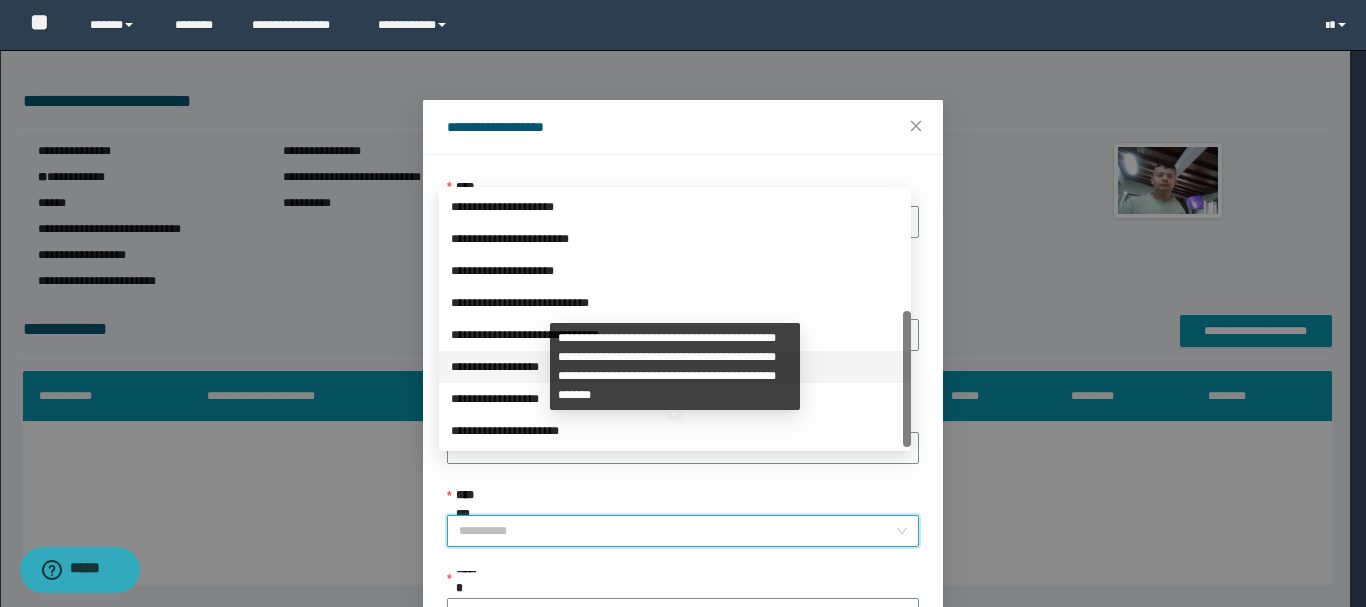 click on "**********" at bounding box center (675, 367) 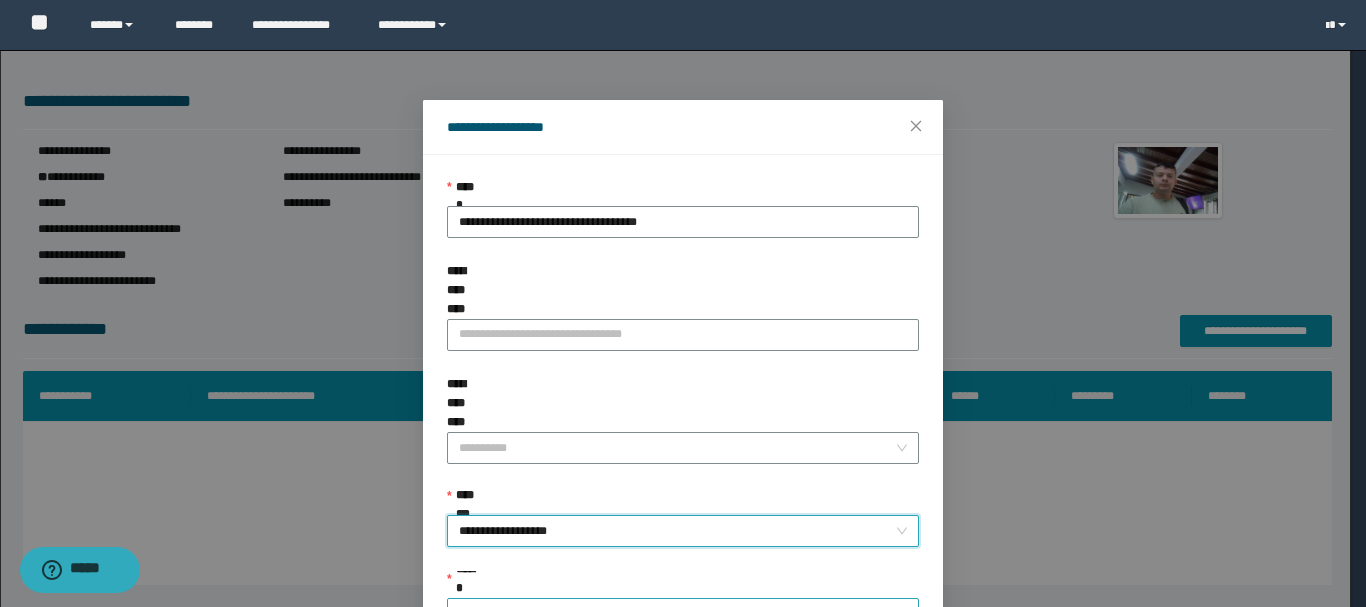 click on "******" at bounding box center [677, 614] 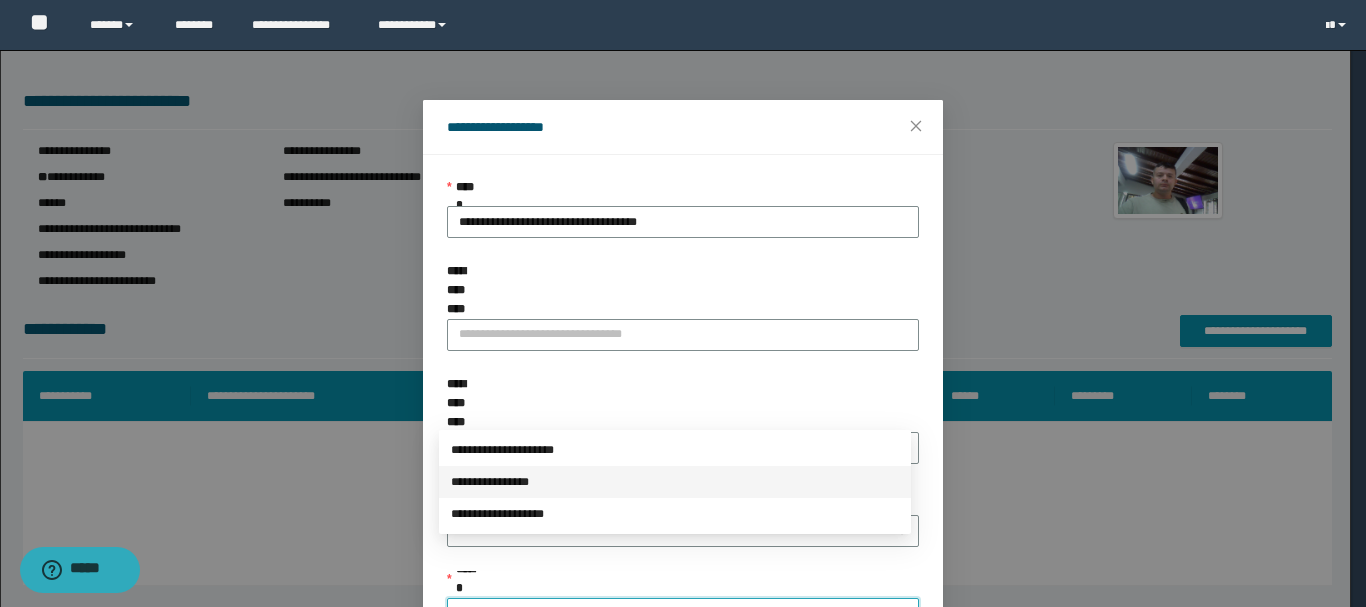 click on "**********" at bounding box center [675, 482] 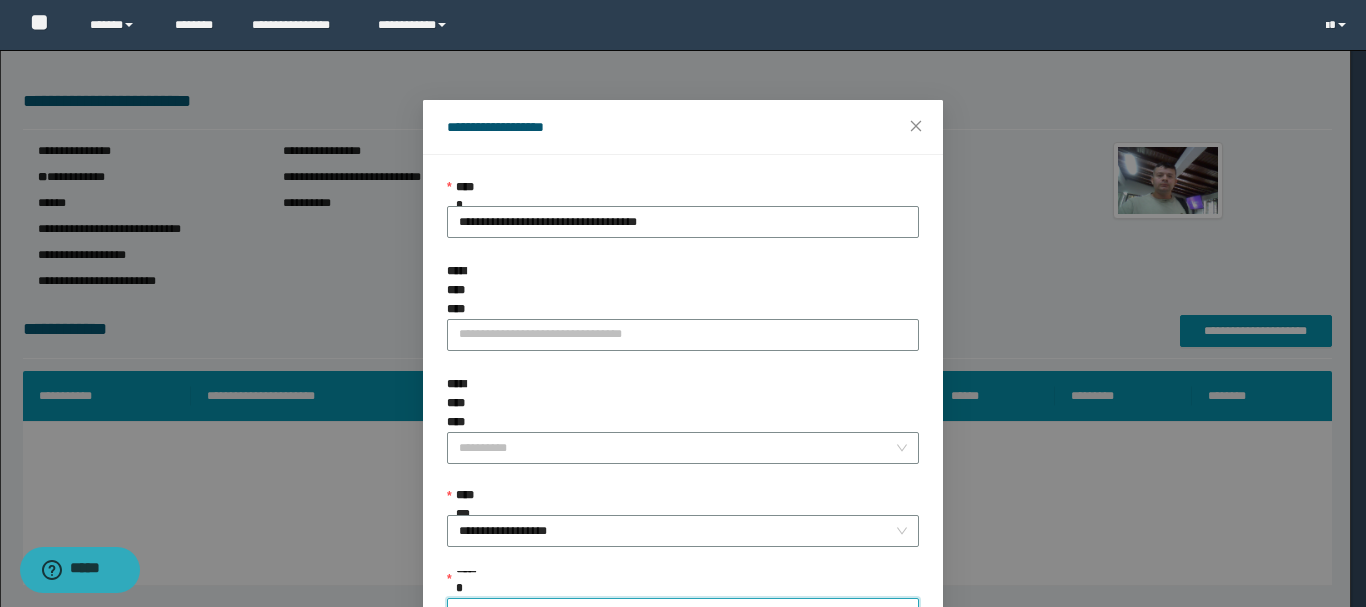 scroll, scrollTop: 145, scrollLeft: 0, axis: vertical 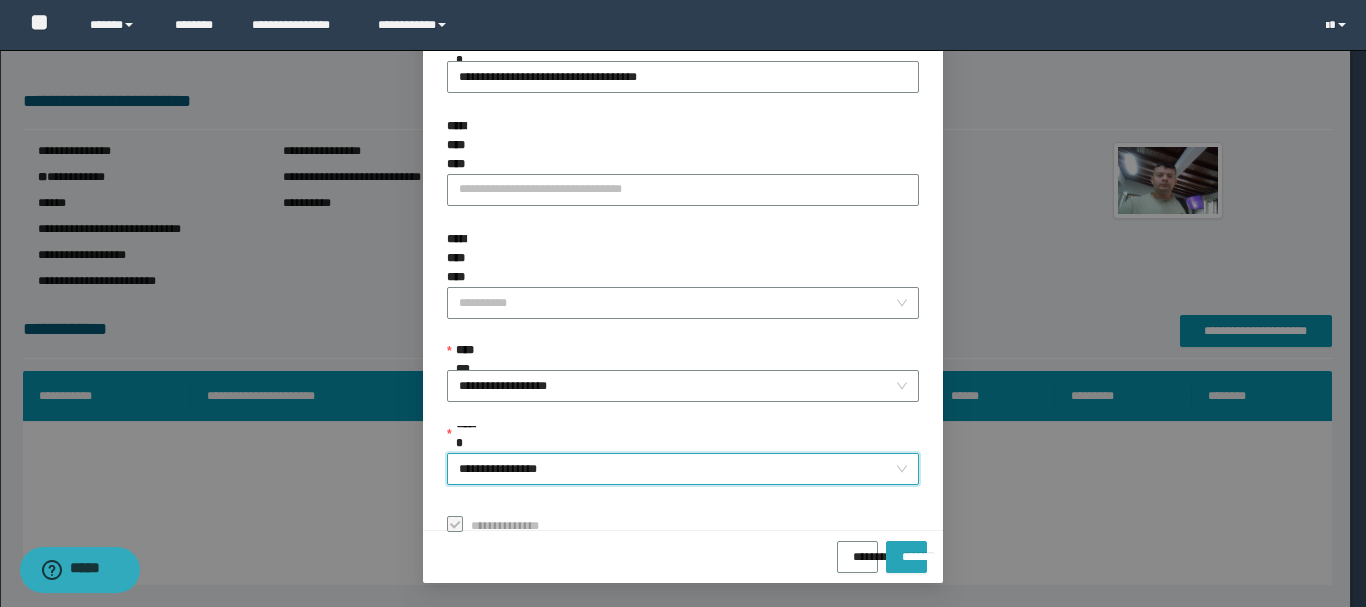 click on "*******" at bounding box center (906, 557) 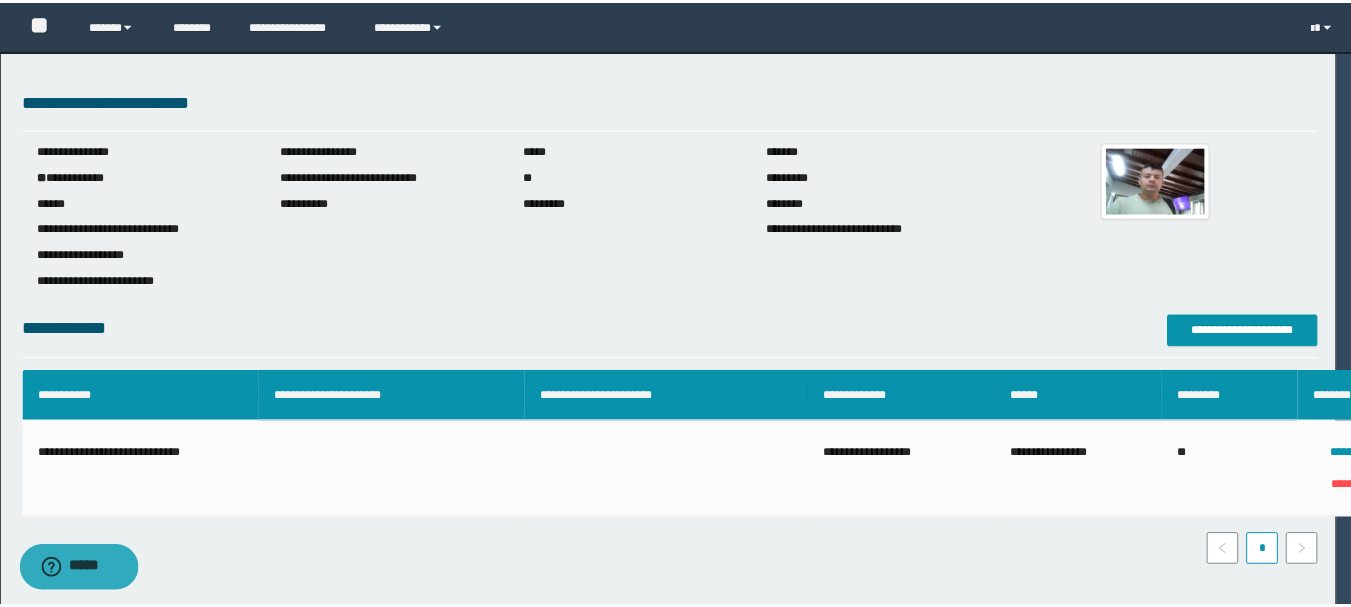 scroll, scrollTop: 98, scrollLeft: 0, axis: vertical 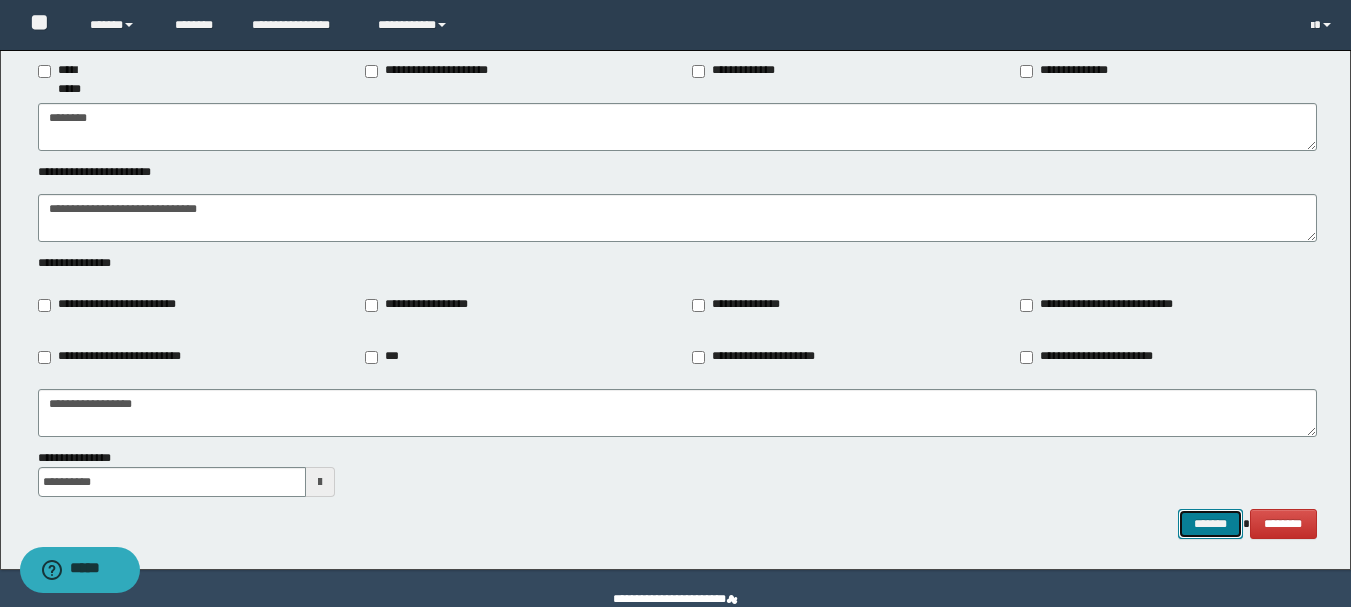 click on "*******" at bounding box center (1210, 524) 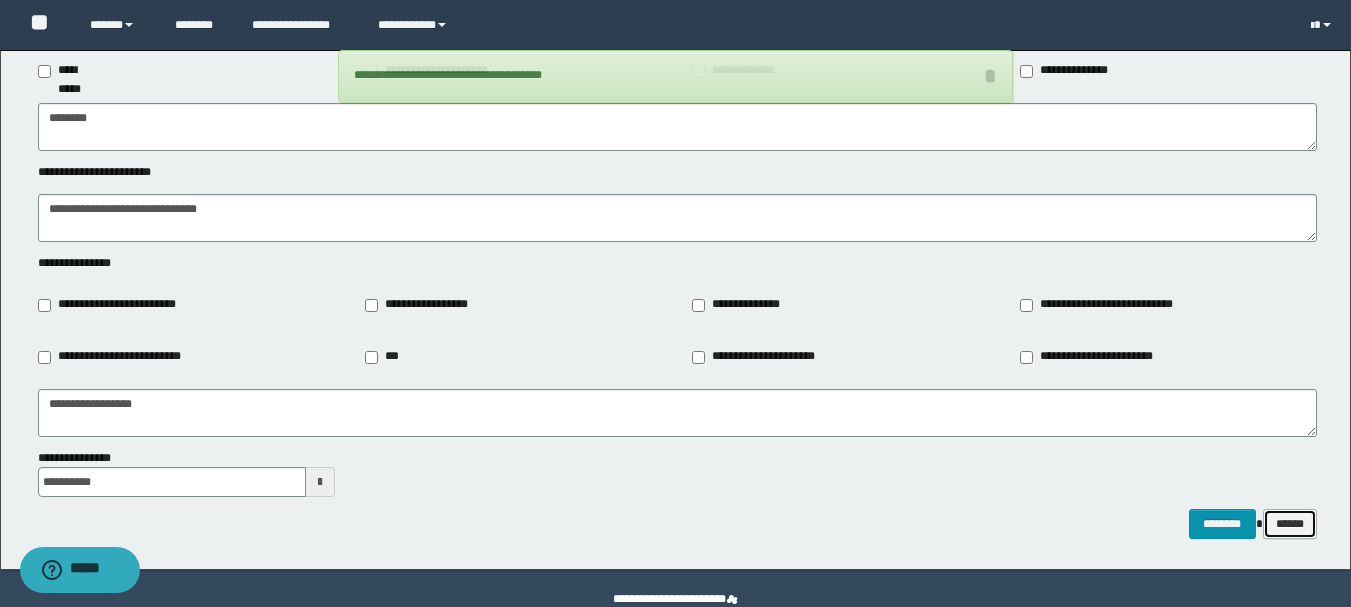 click on "******" at bounding box center (1290, 524) 